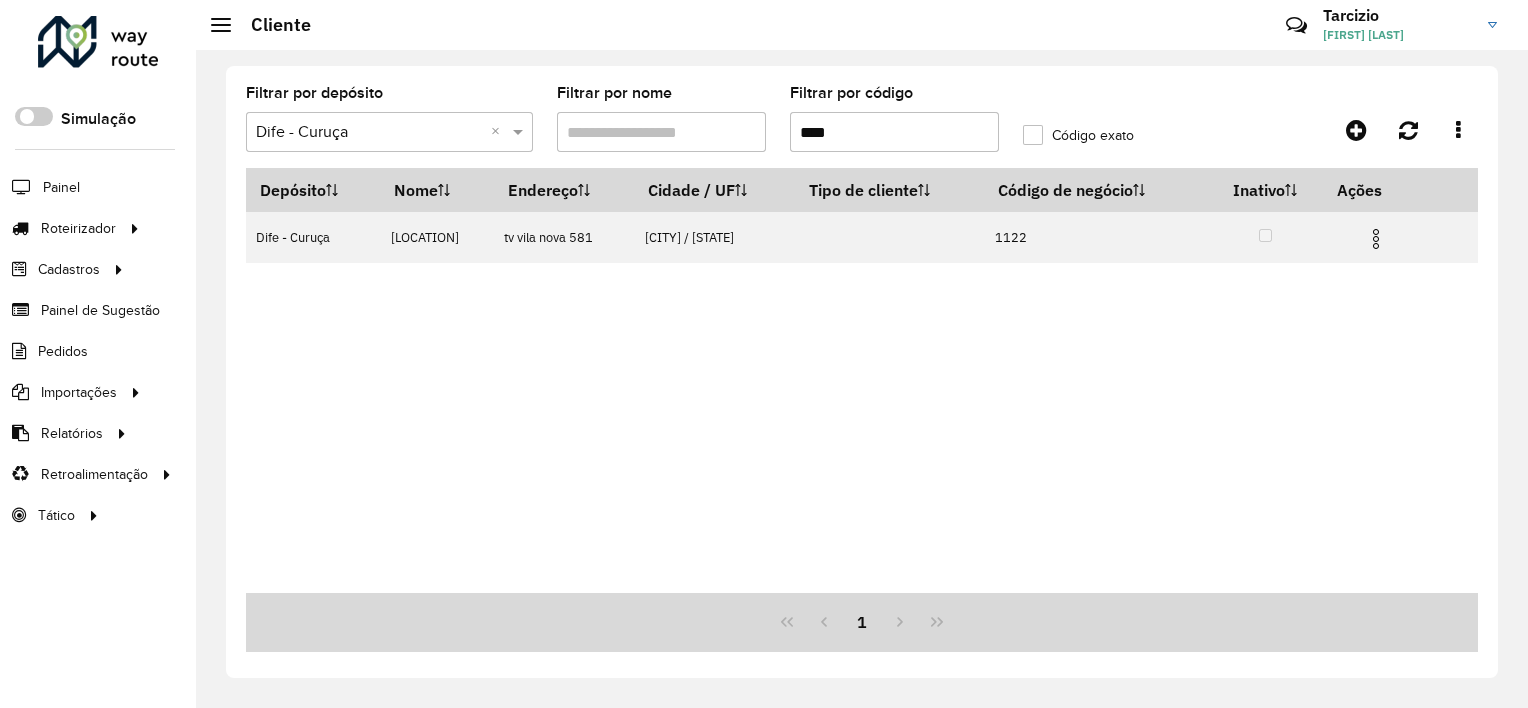 scroll, scrollTop: 0, scrollLeft: 0, axis: both 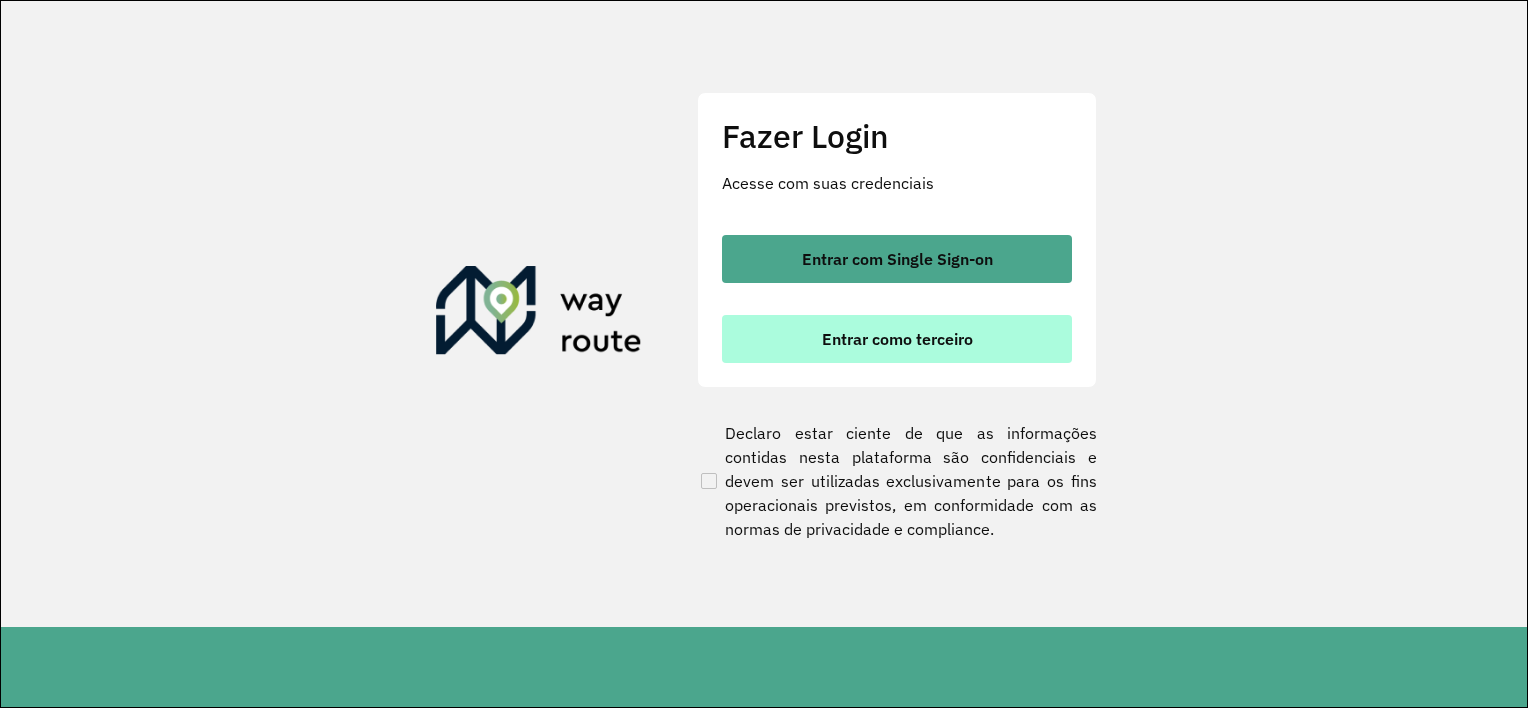 click on "Entrar como terceiro" at bounding box center (897, 339) 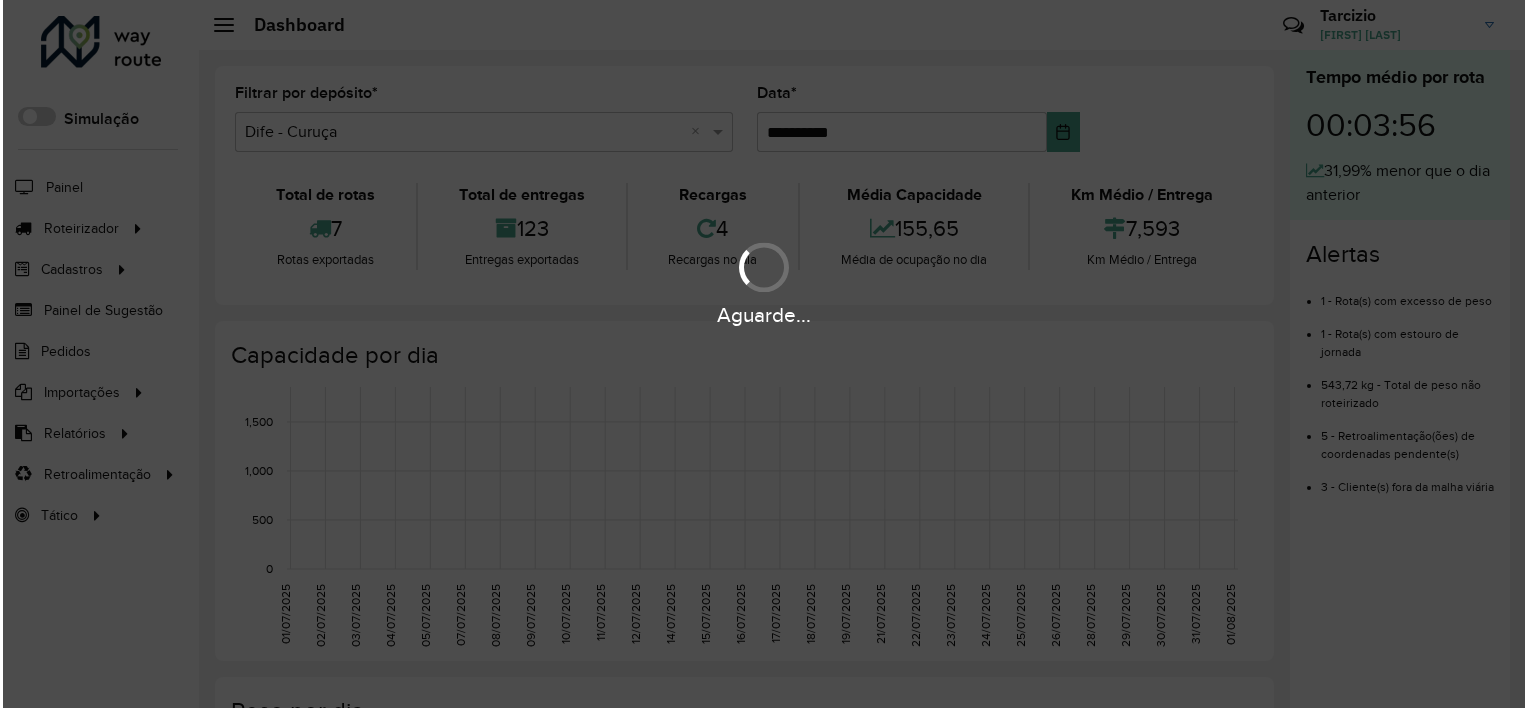 scroll, scrollTop: 0, scrollLeft: 0, axis: both 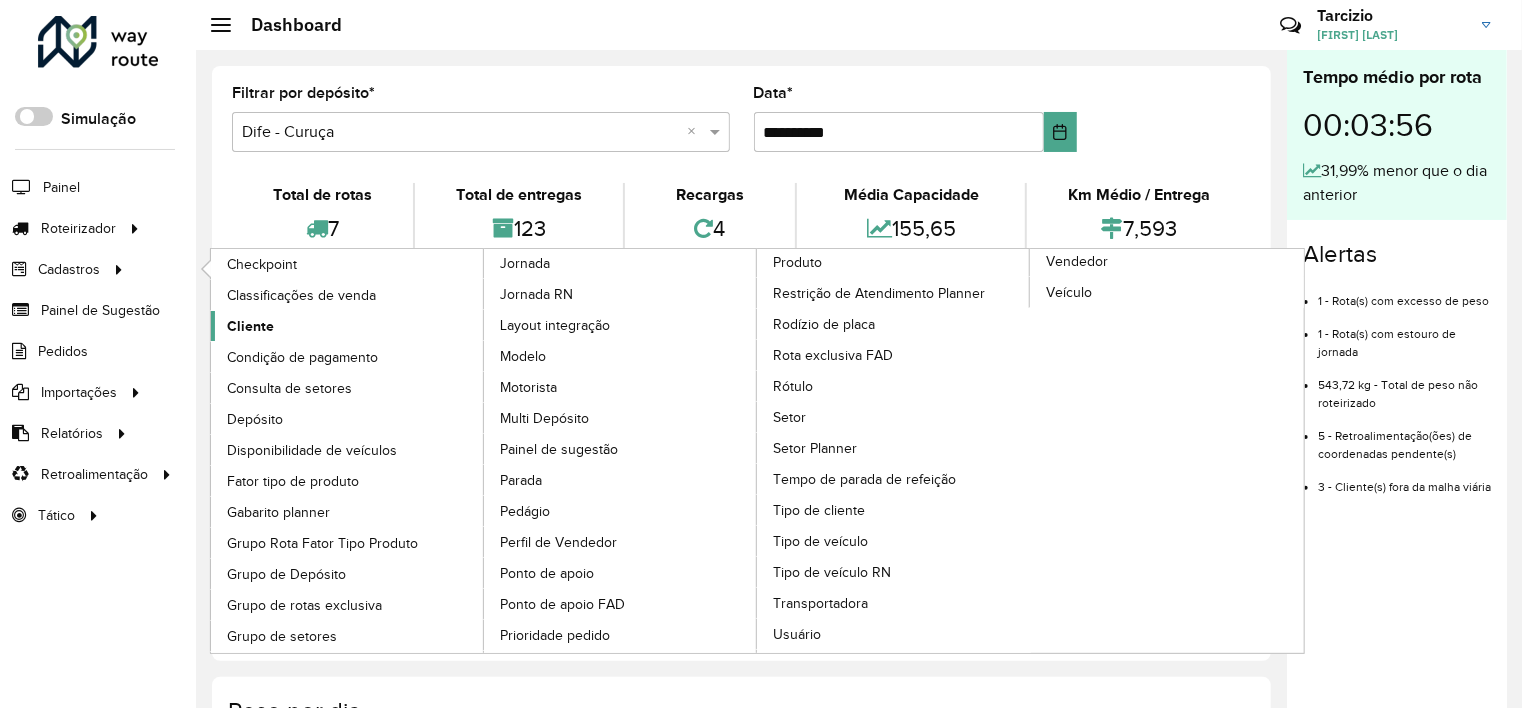 click on "Cliente" 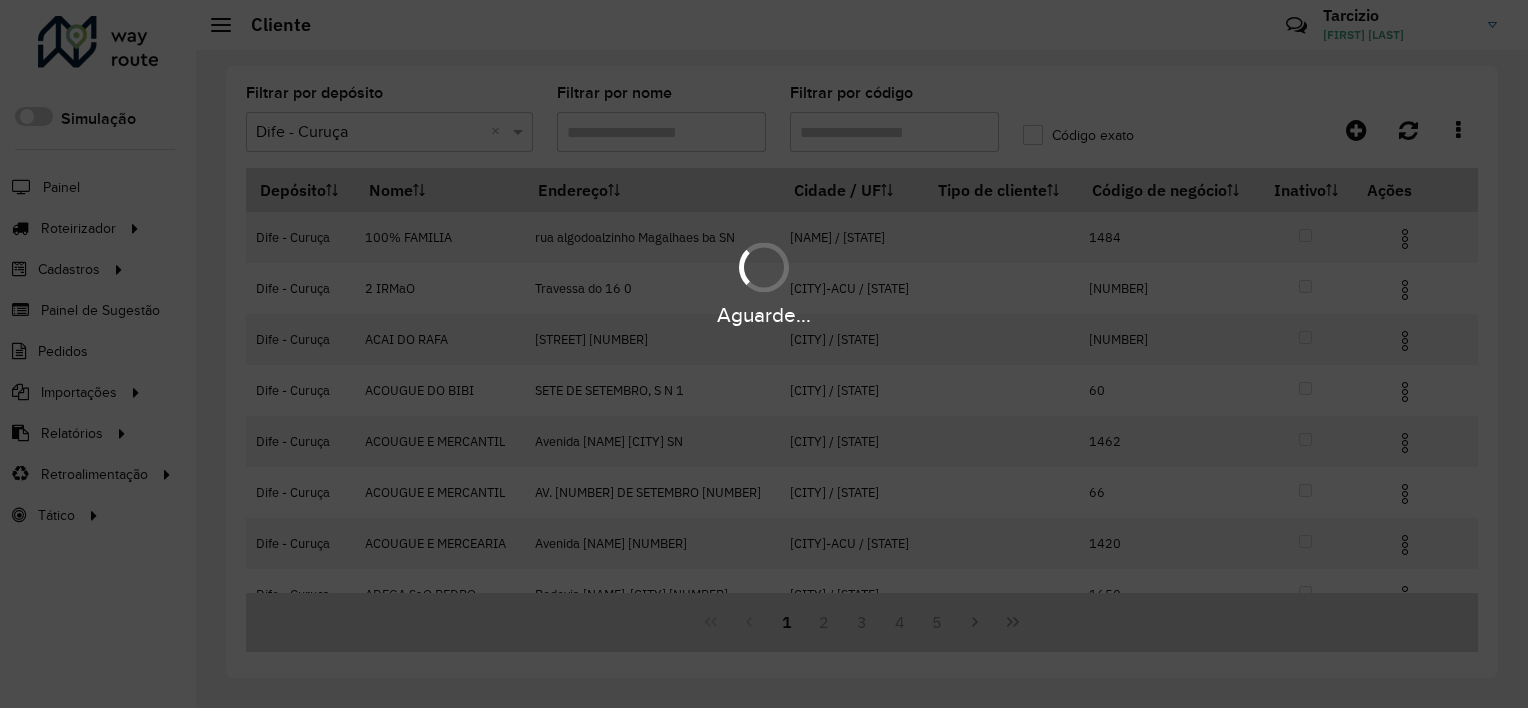 click on "Aguarde..." at bounding box center (764, 354) 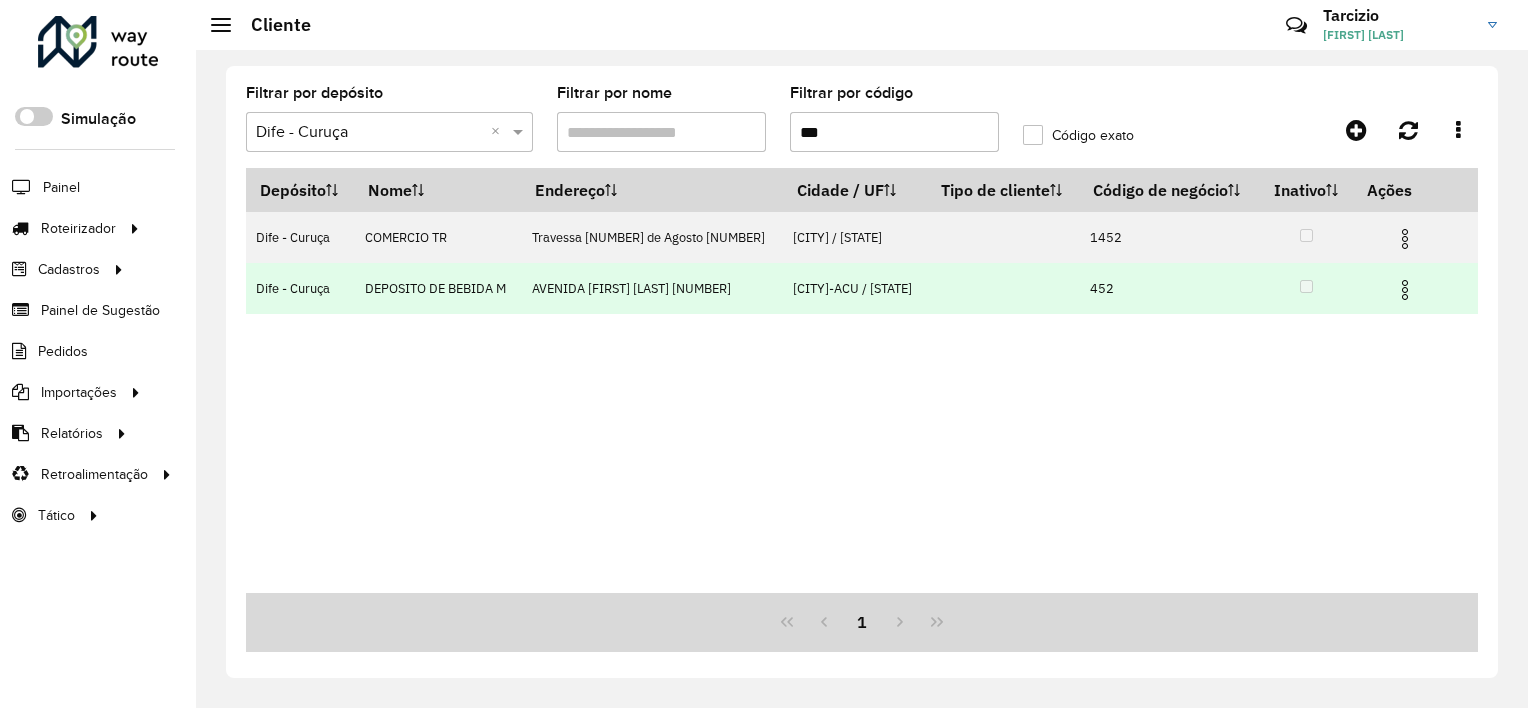 type on "***" 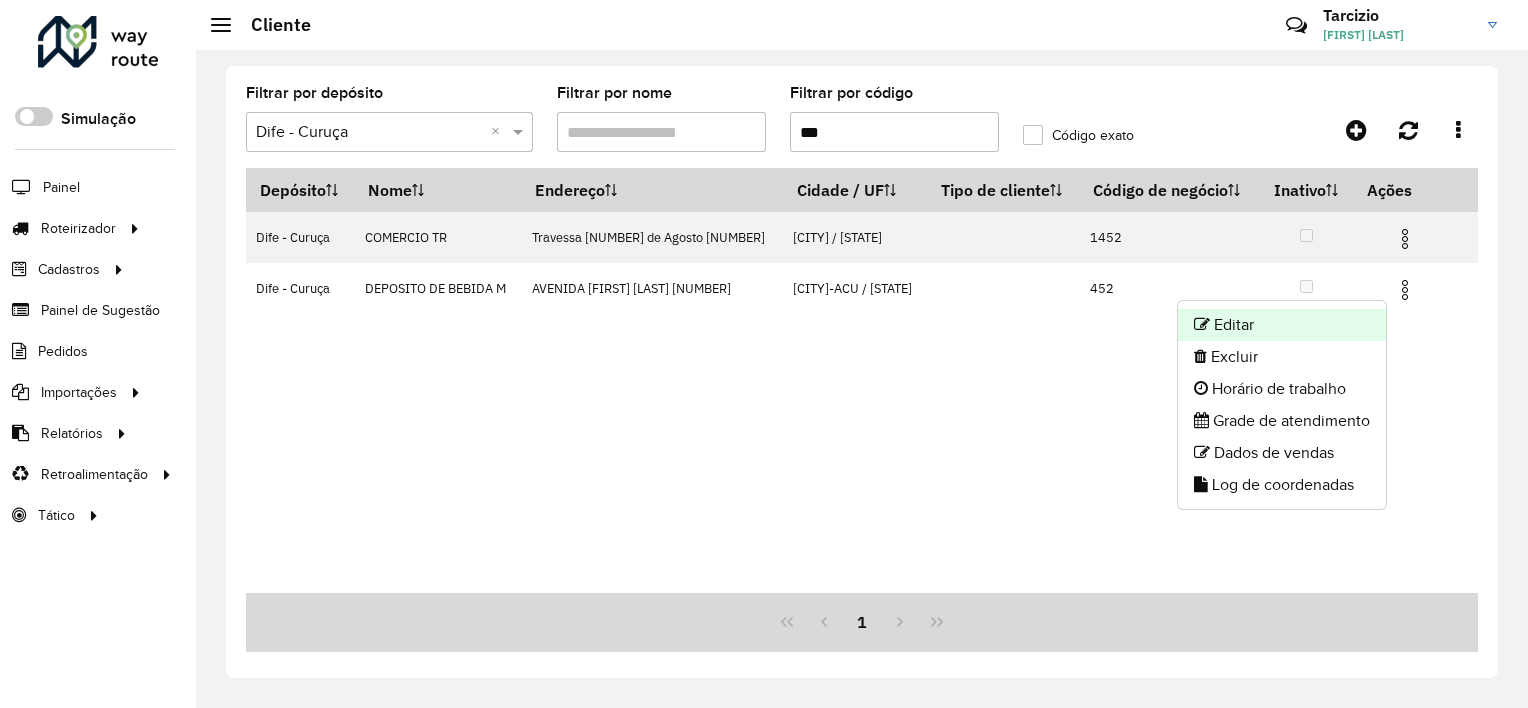 click on "Editar" 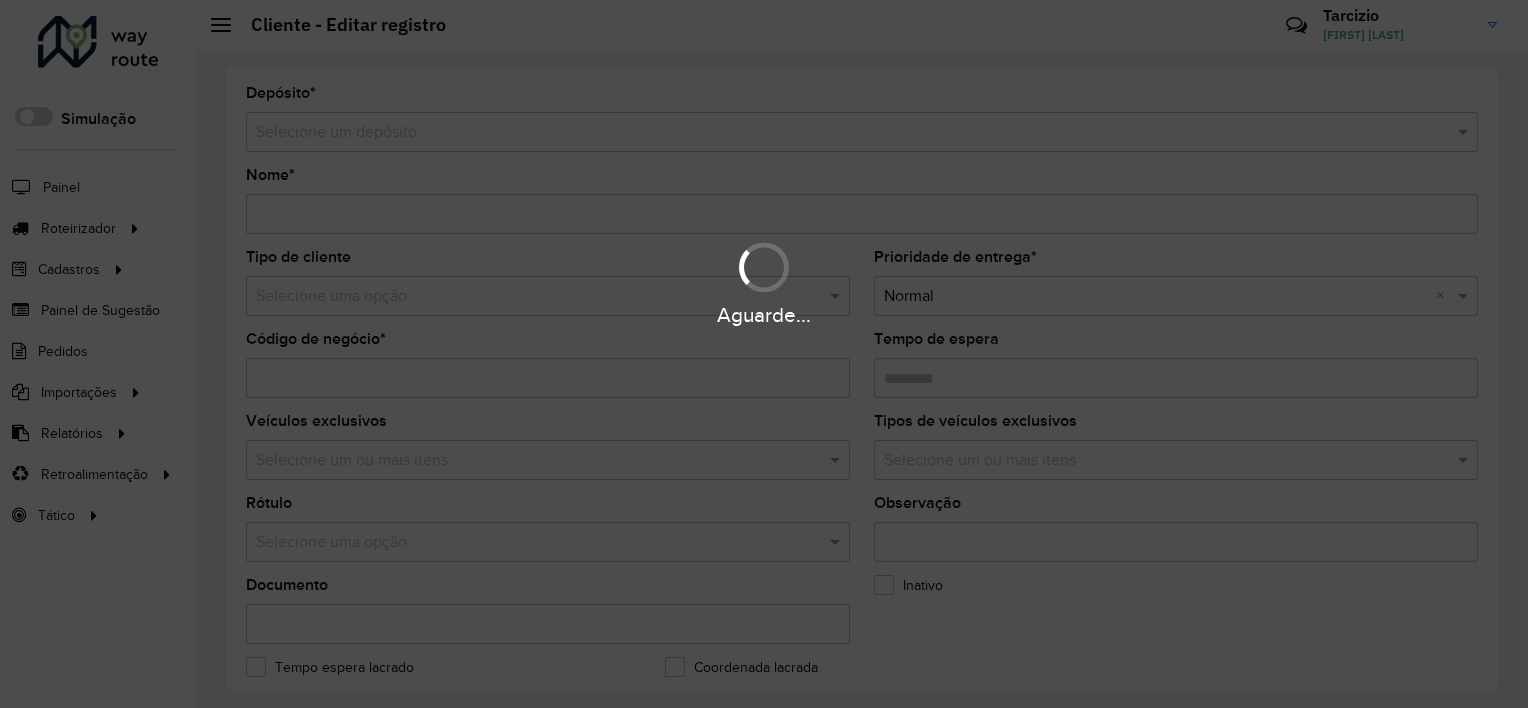 type on "**********" 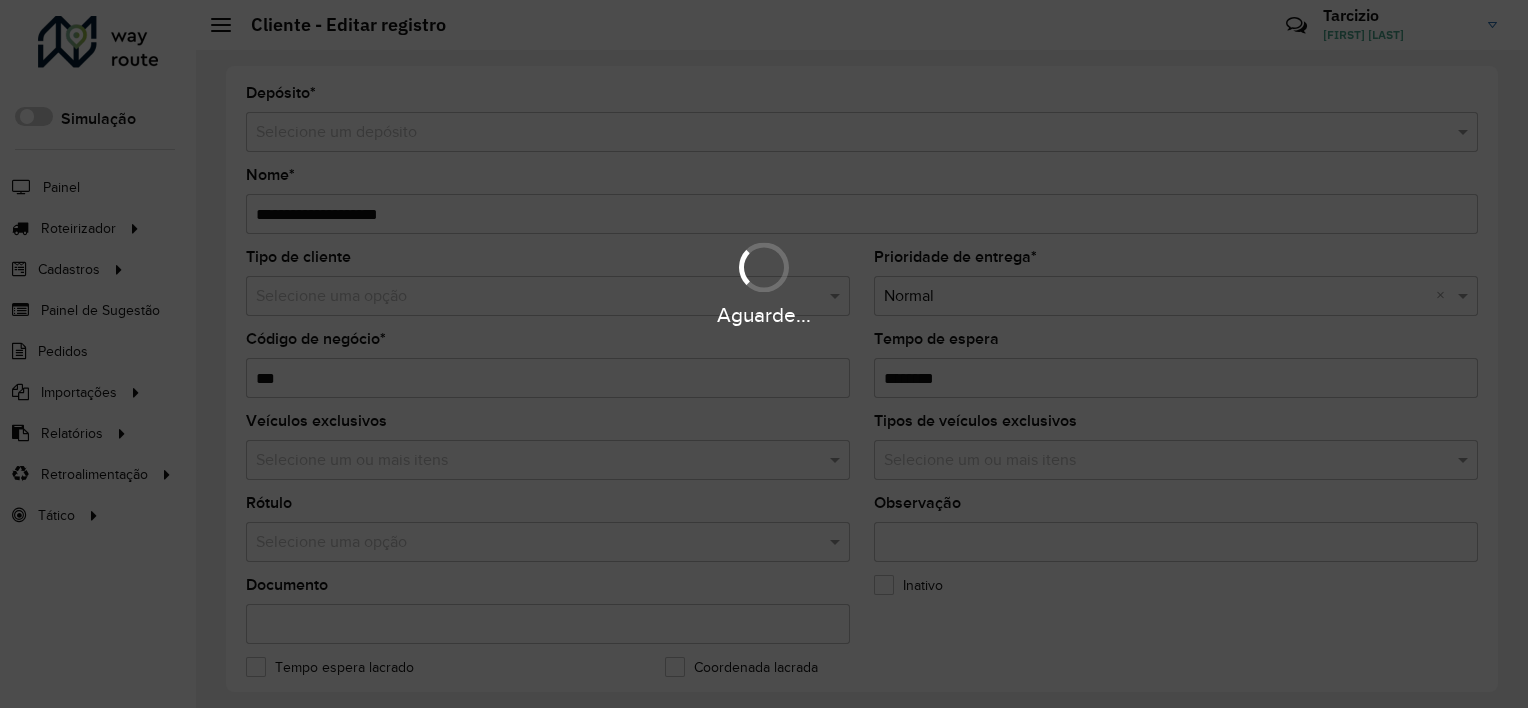 type on "*********" 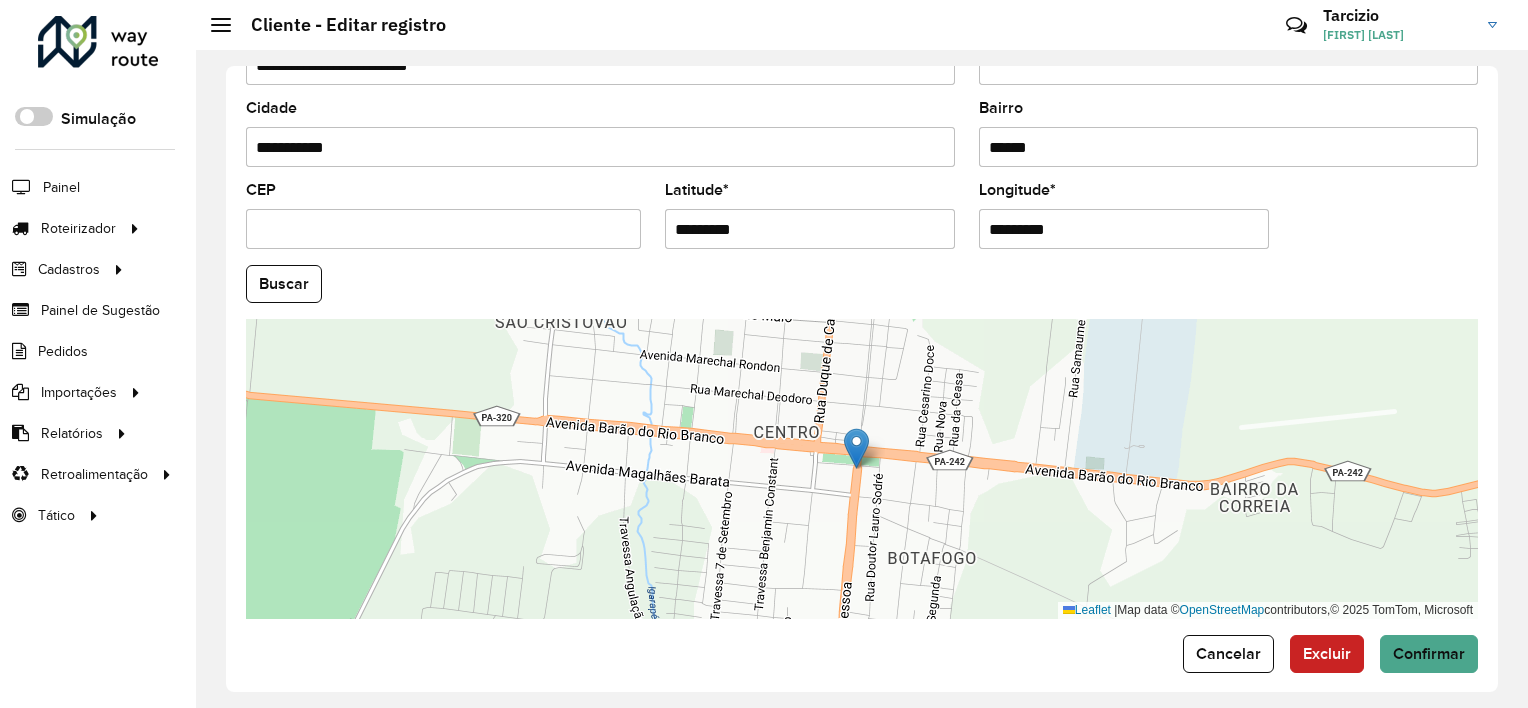 scroll, scrollTop: 772, scrollLeft: 0, axis: vertical 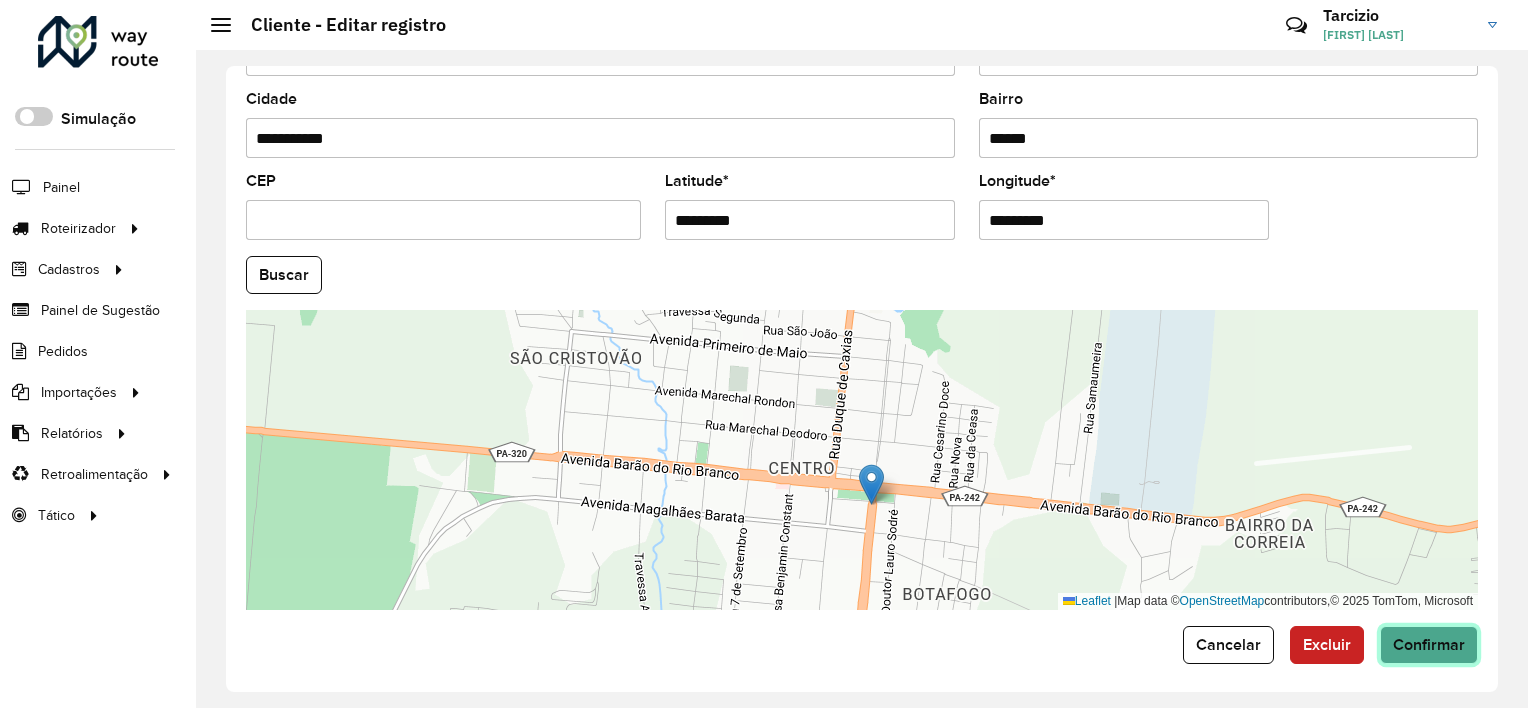 click on "Confirmar" 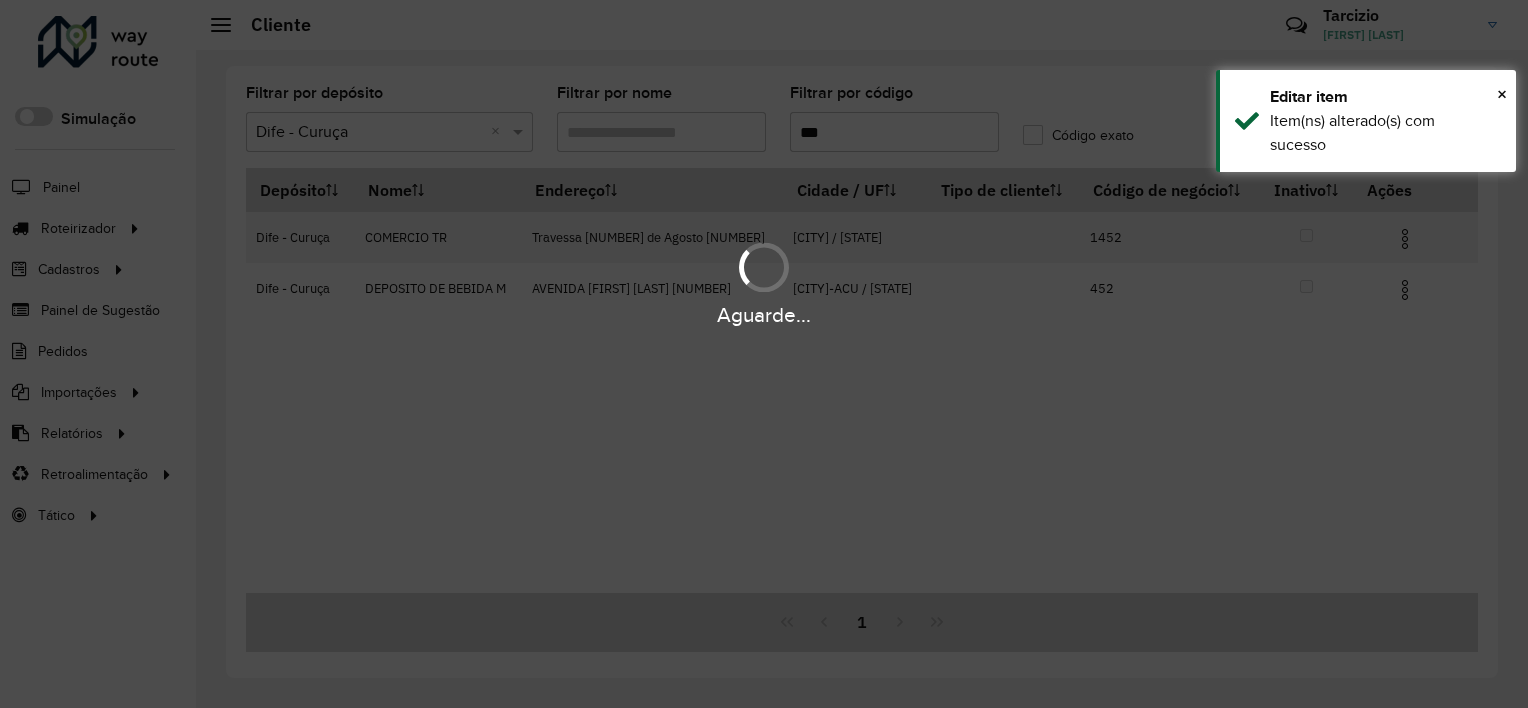 click on "Aguarde..." at bounding box center [764, 354] 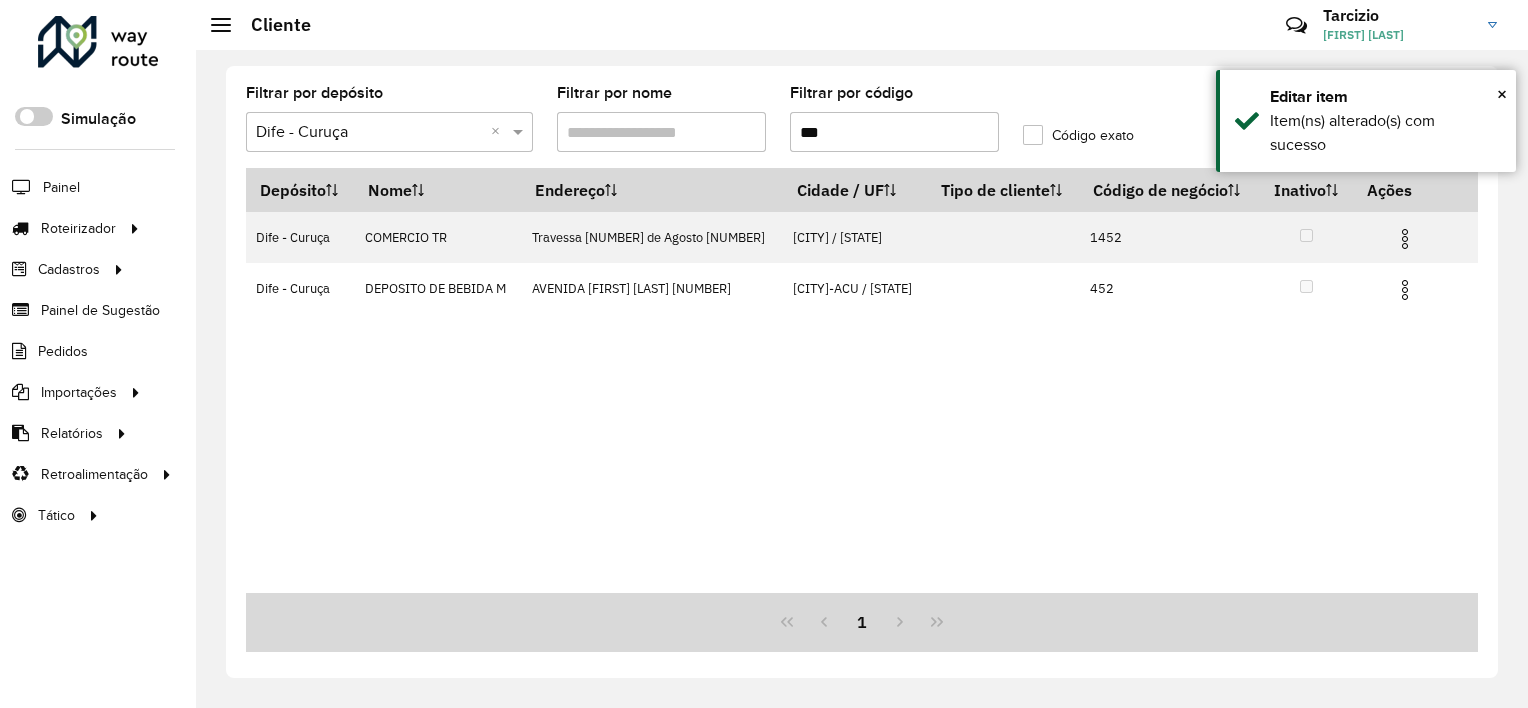 click on "***" at bounding box center (894, 132) 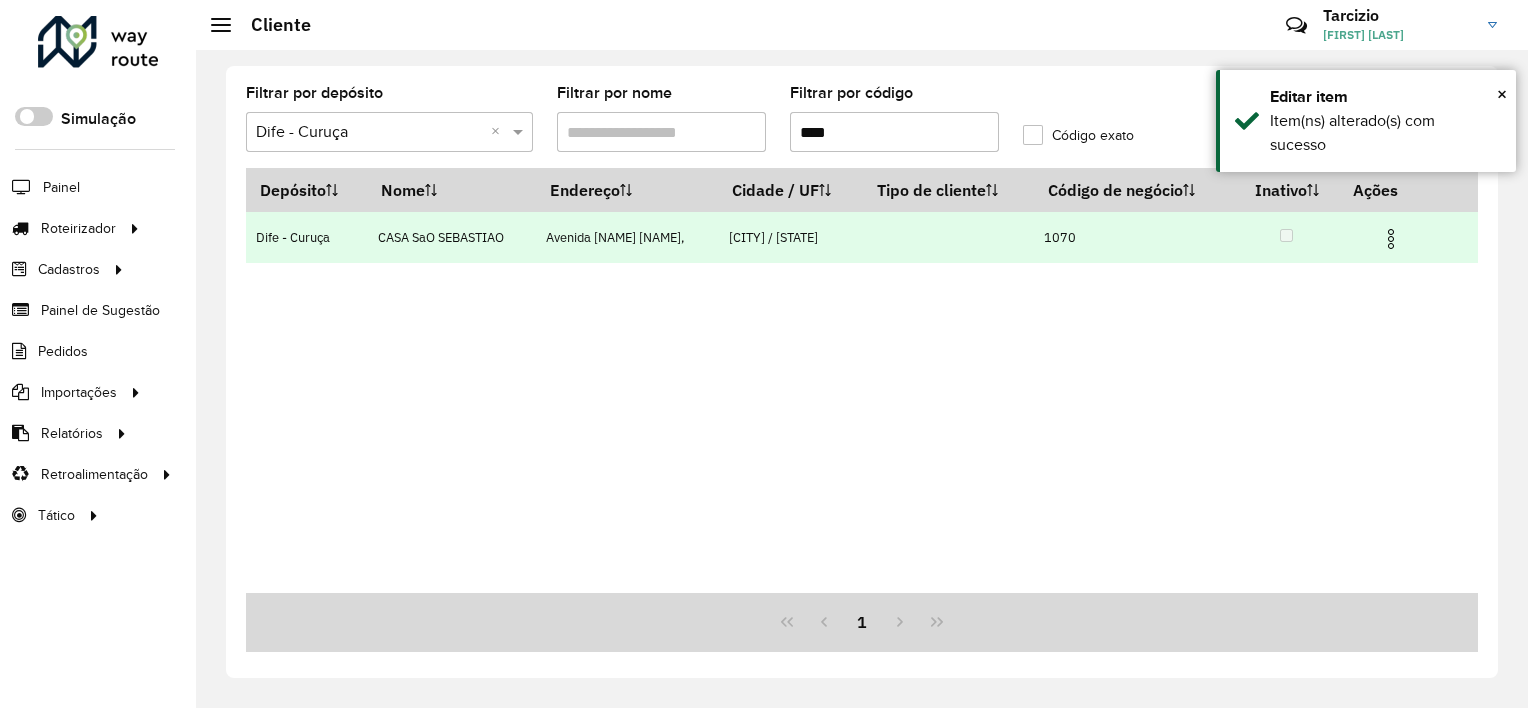 type on "****" 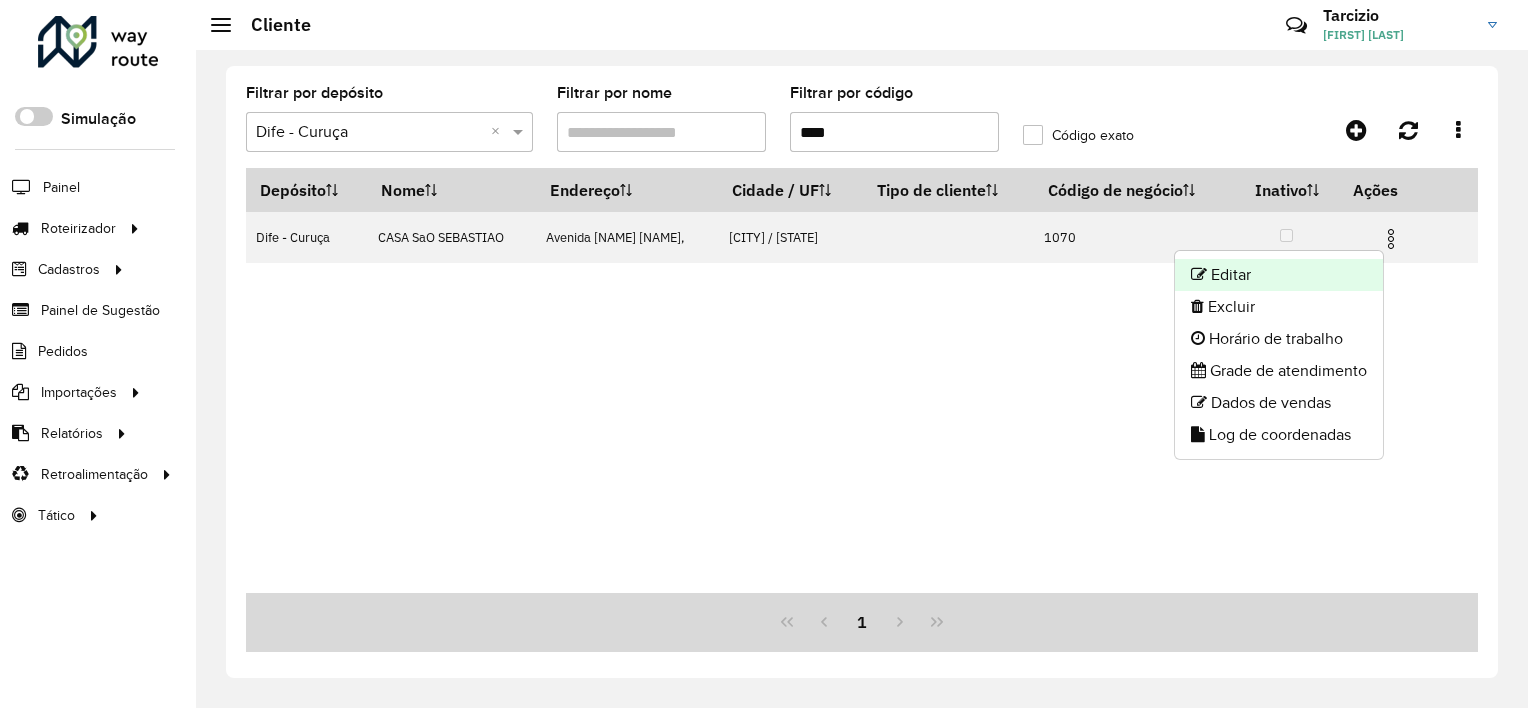 click on "Editar" 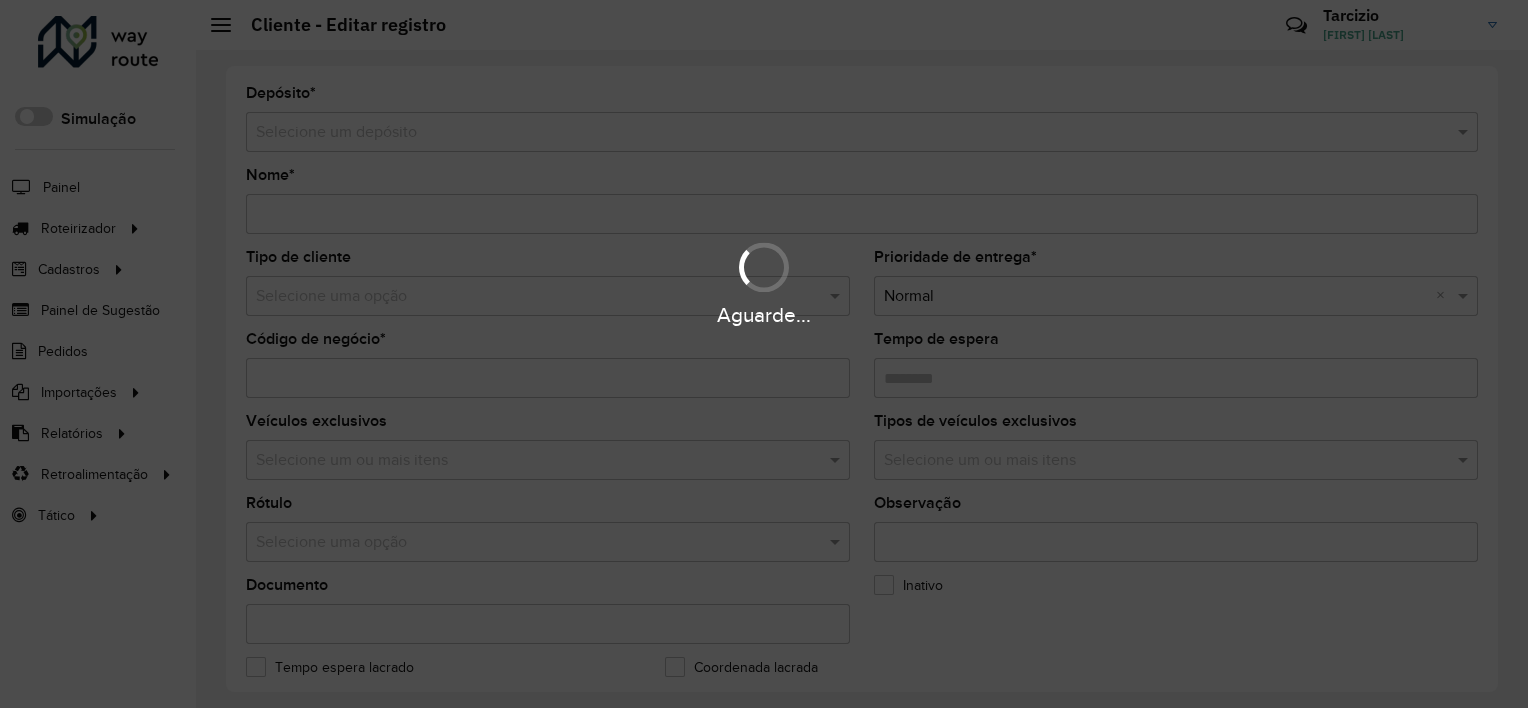 type on "**********" 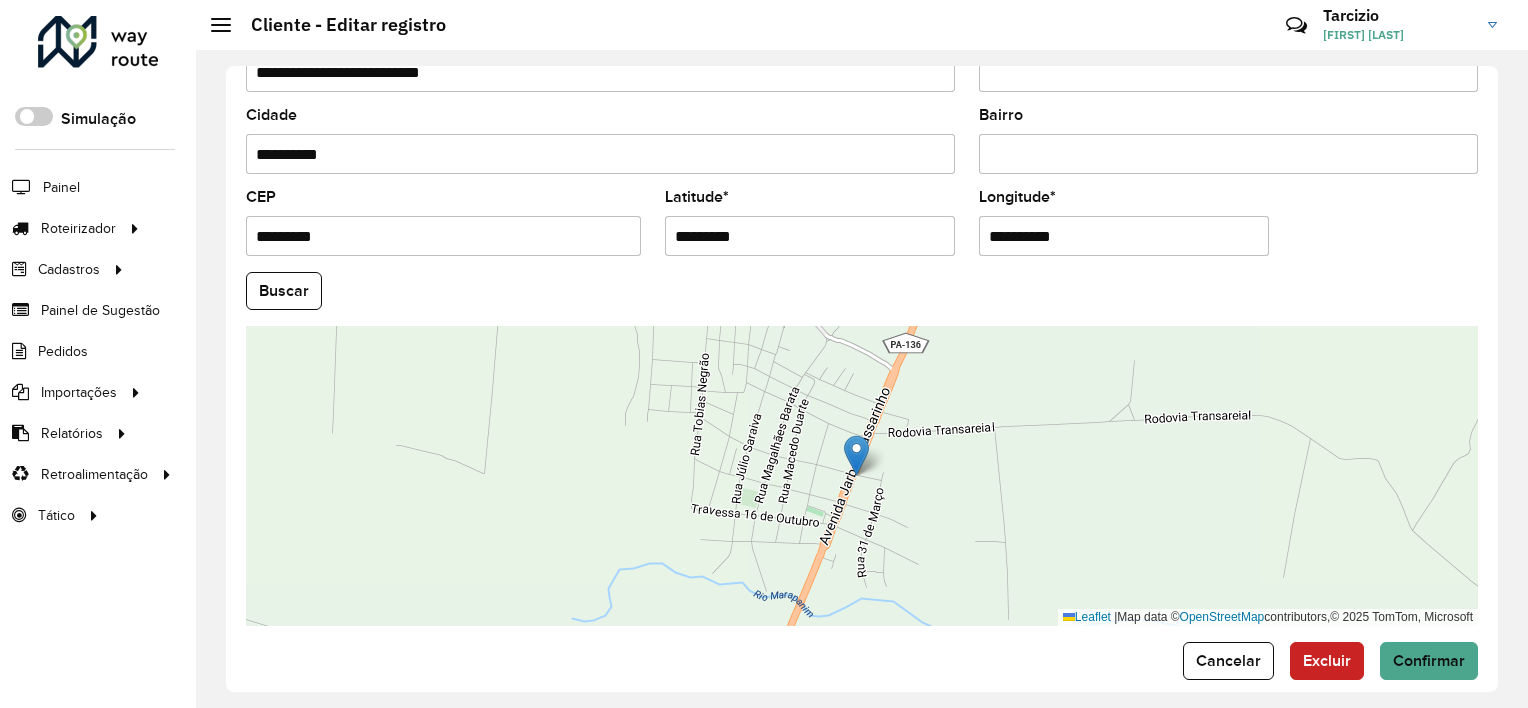 scroll, scrollTop: 772, scrollLeft: 0, axis: vertical 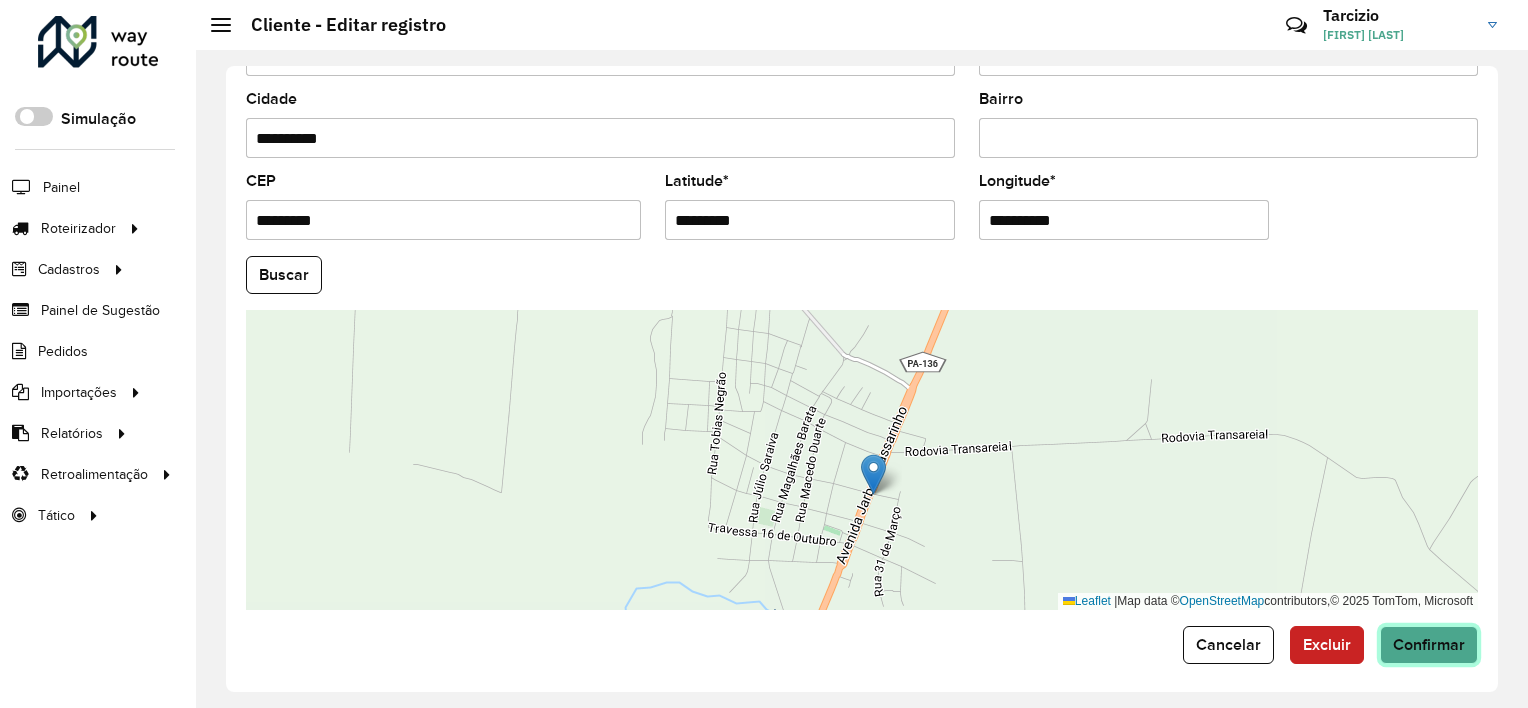 click on "Confirmar" 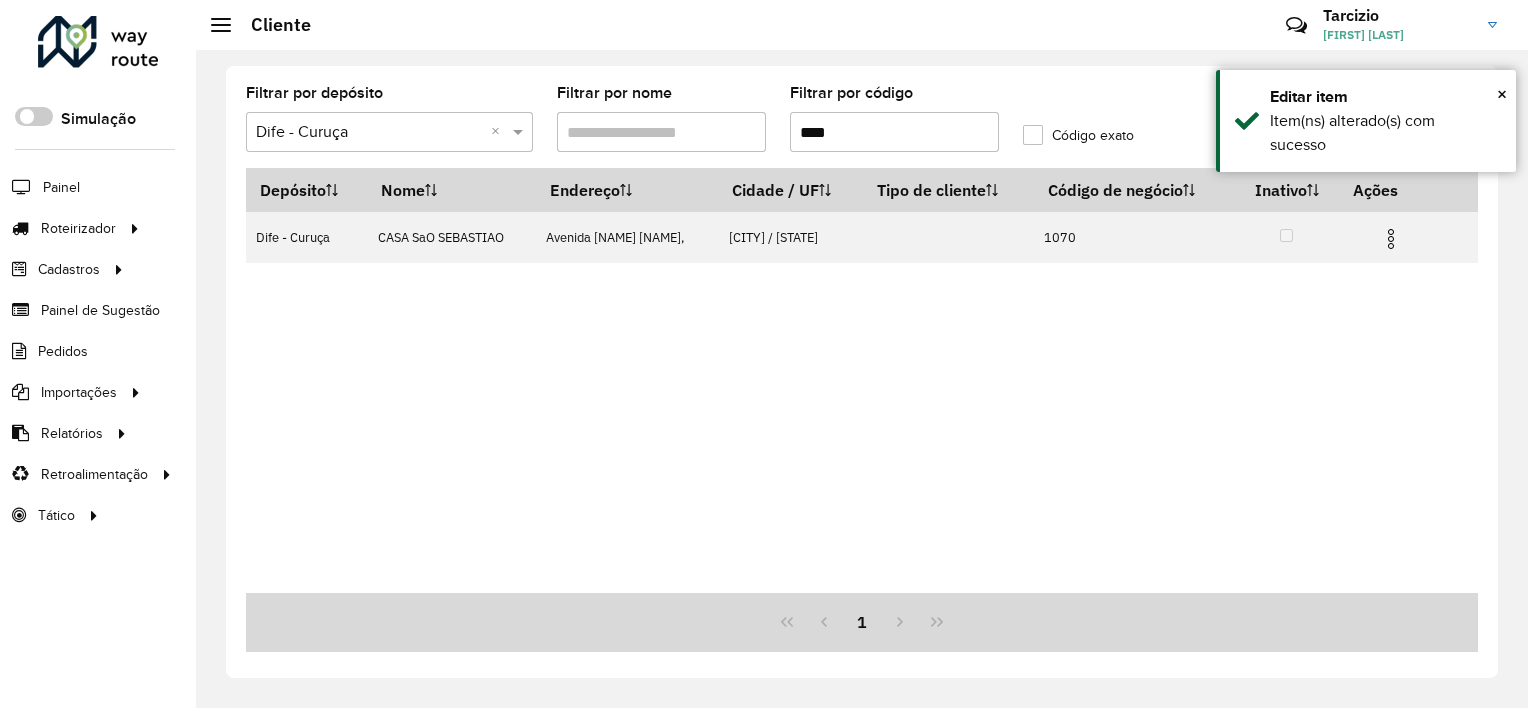 click on "****" at bounding box center [894, 132] 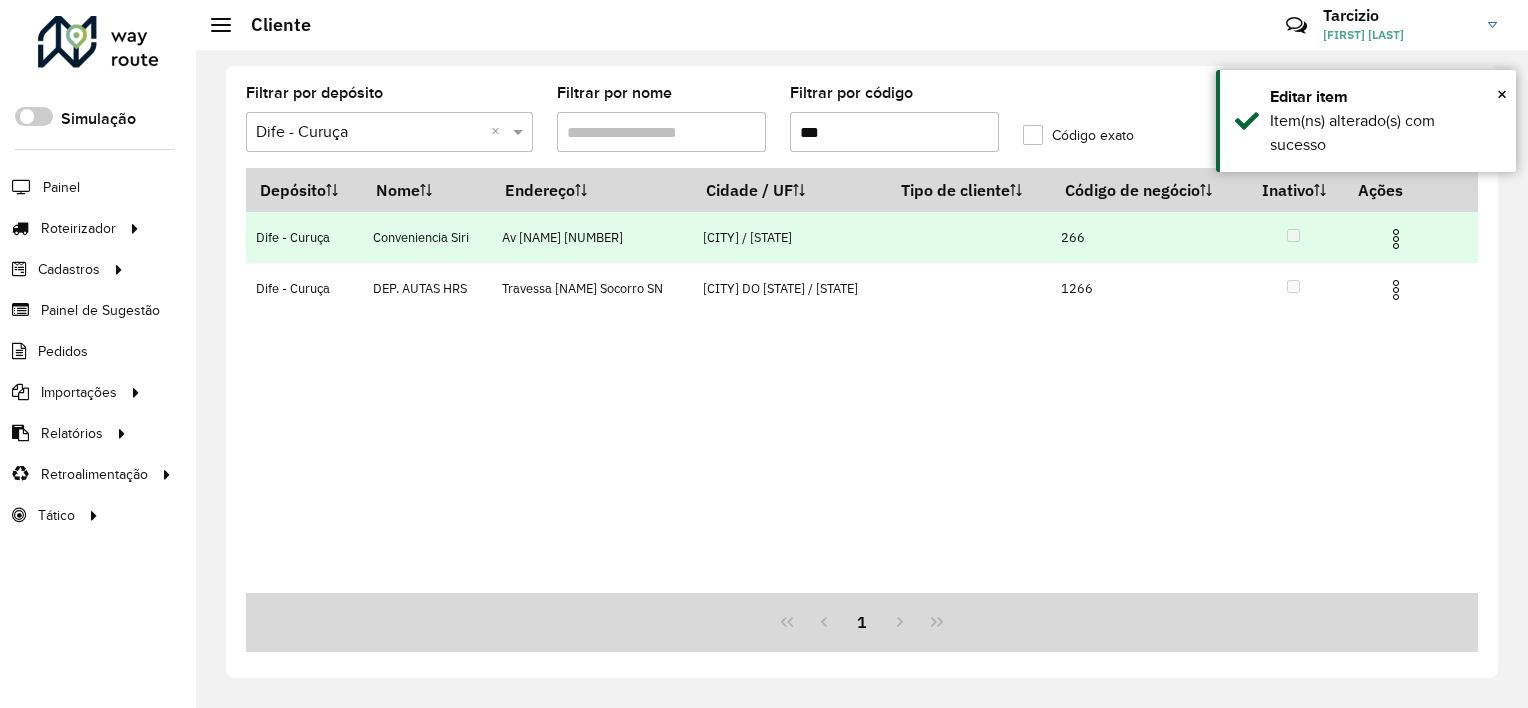 type on "***" 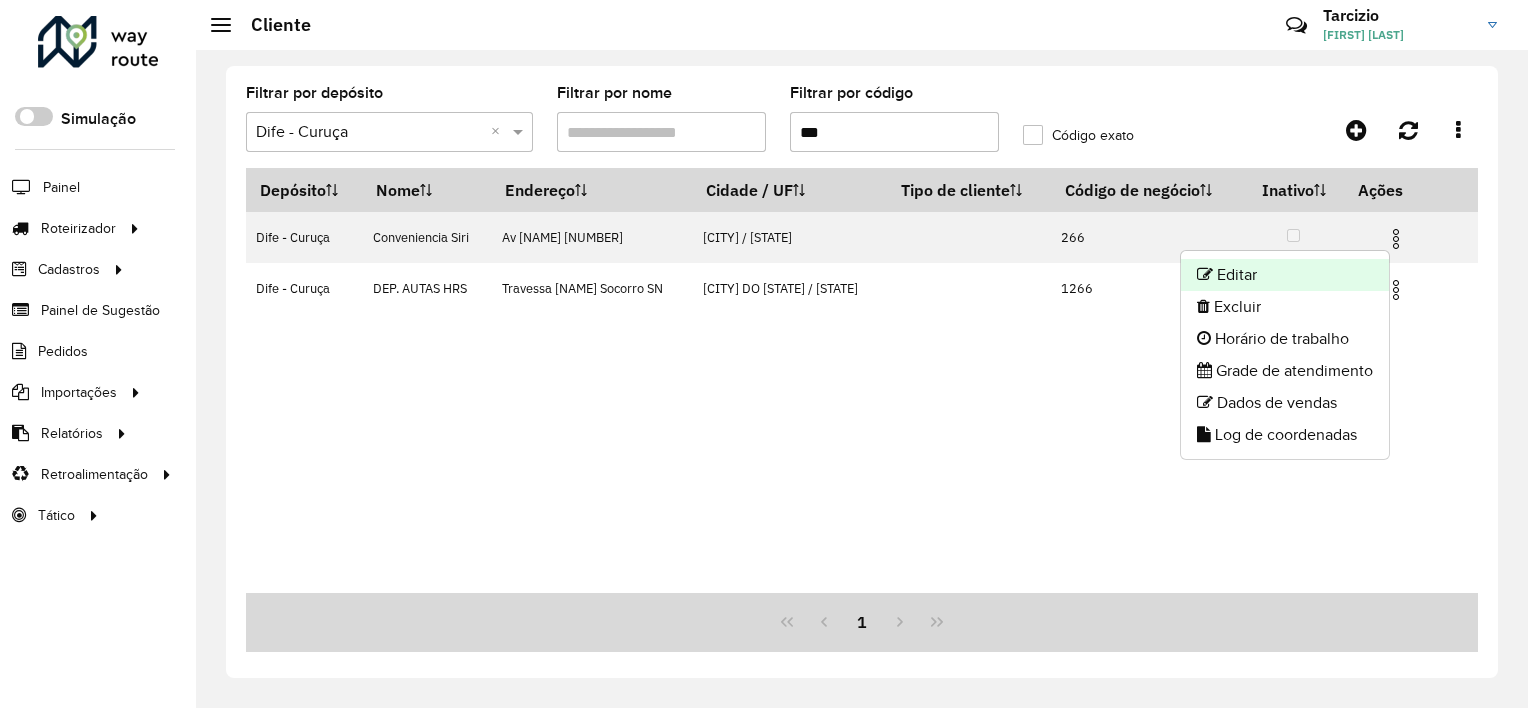 click on "Editar" 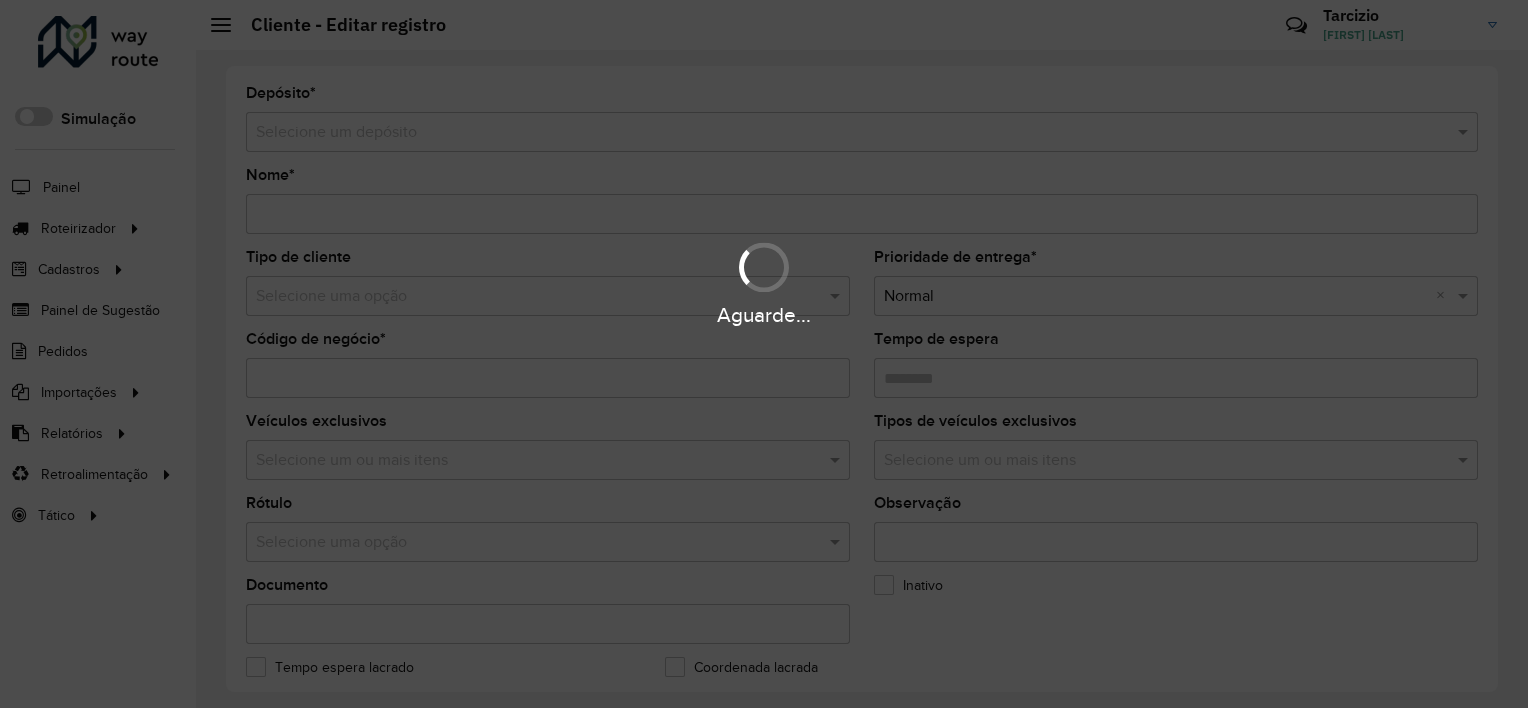 type on "**********" 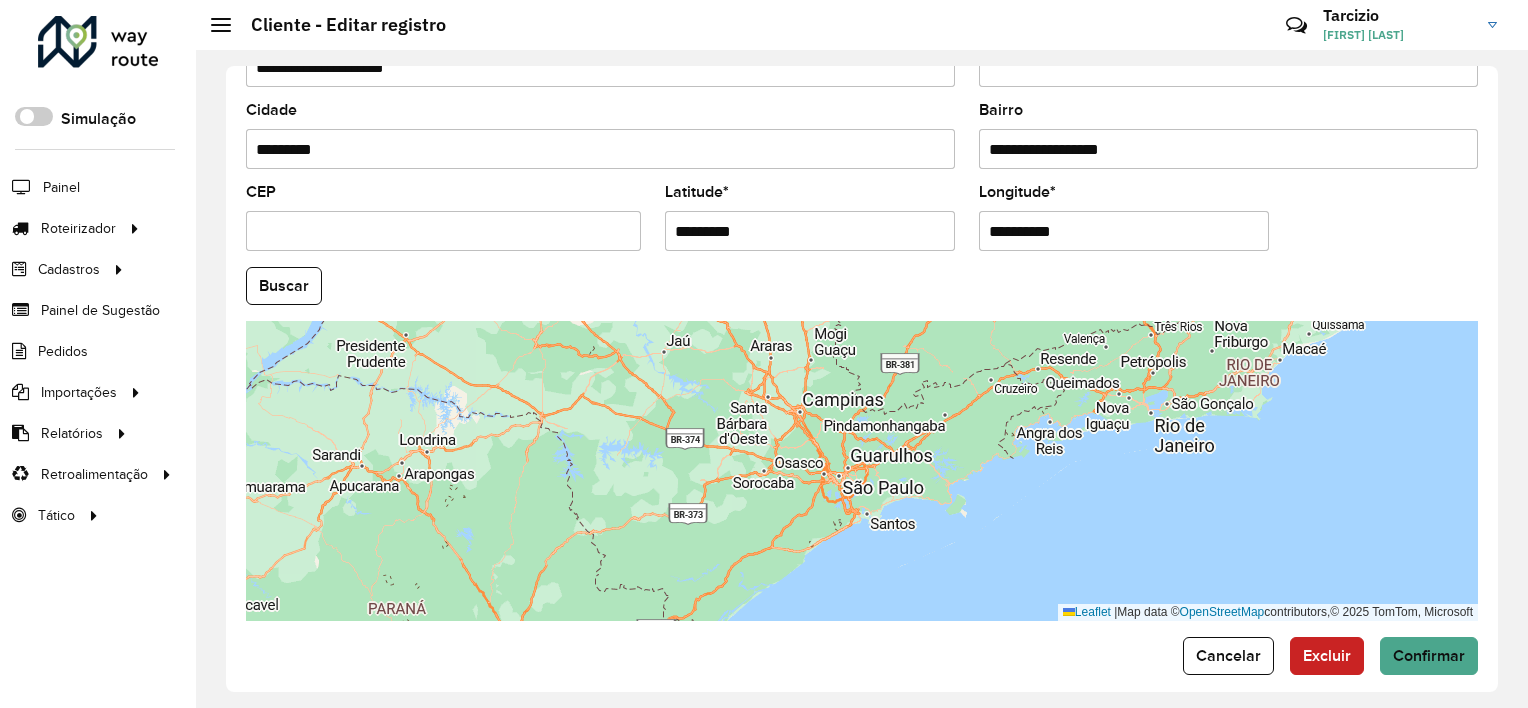 scroll, scrollTop: 772, scrollLeft: 0, axis: vertical 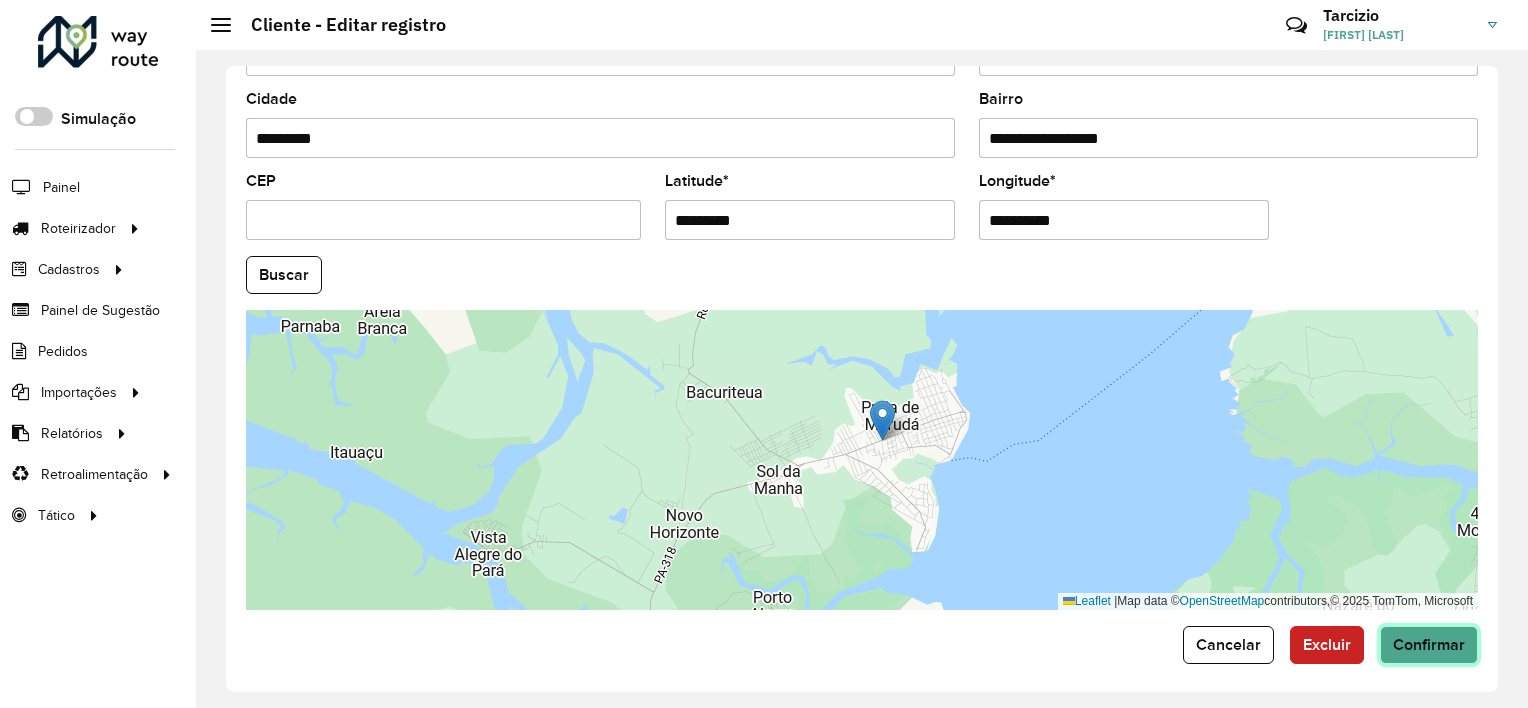 click on "Confirmar" 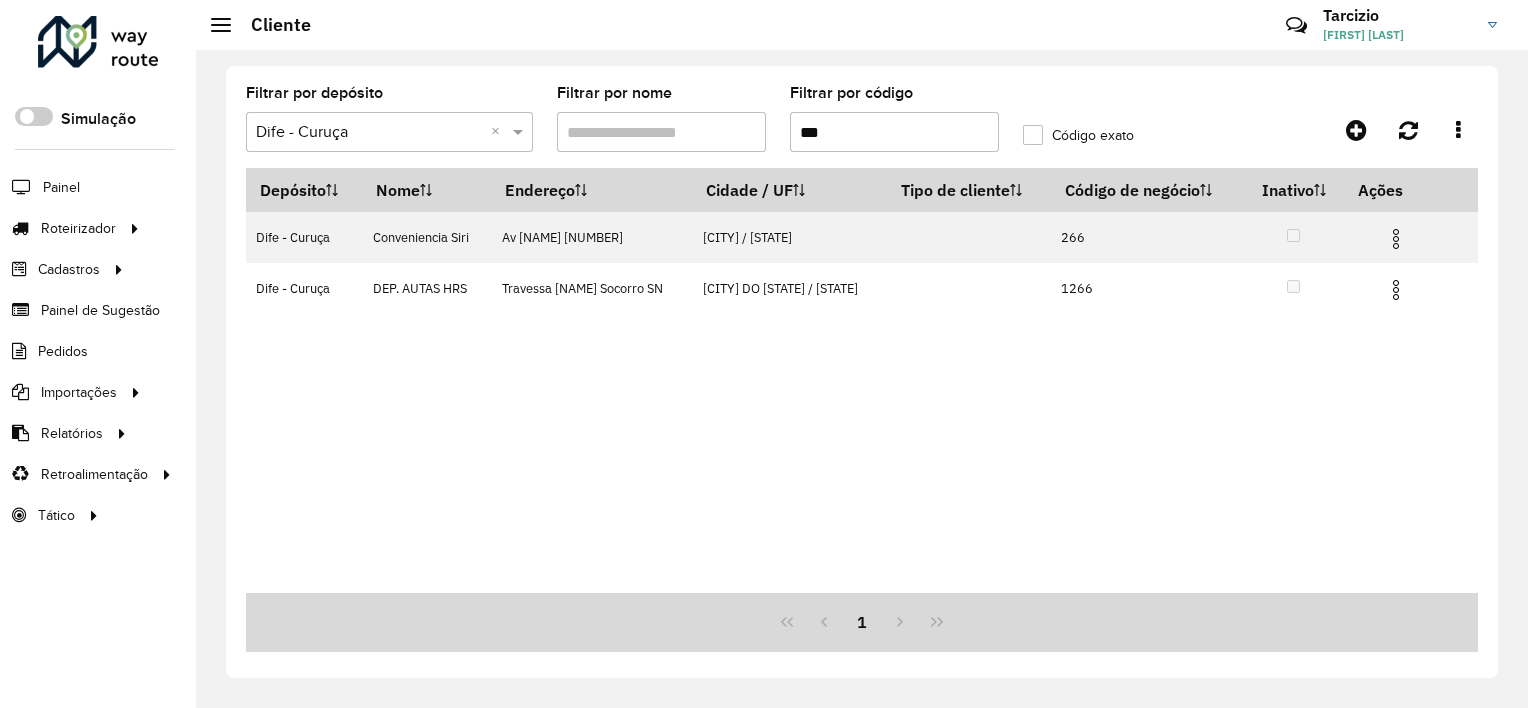 click on "***" at bounding box center [894, 132] 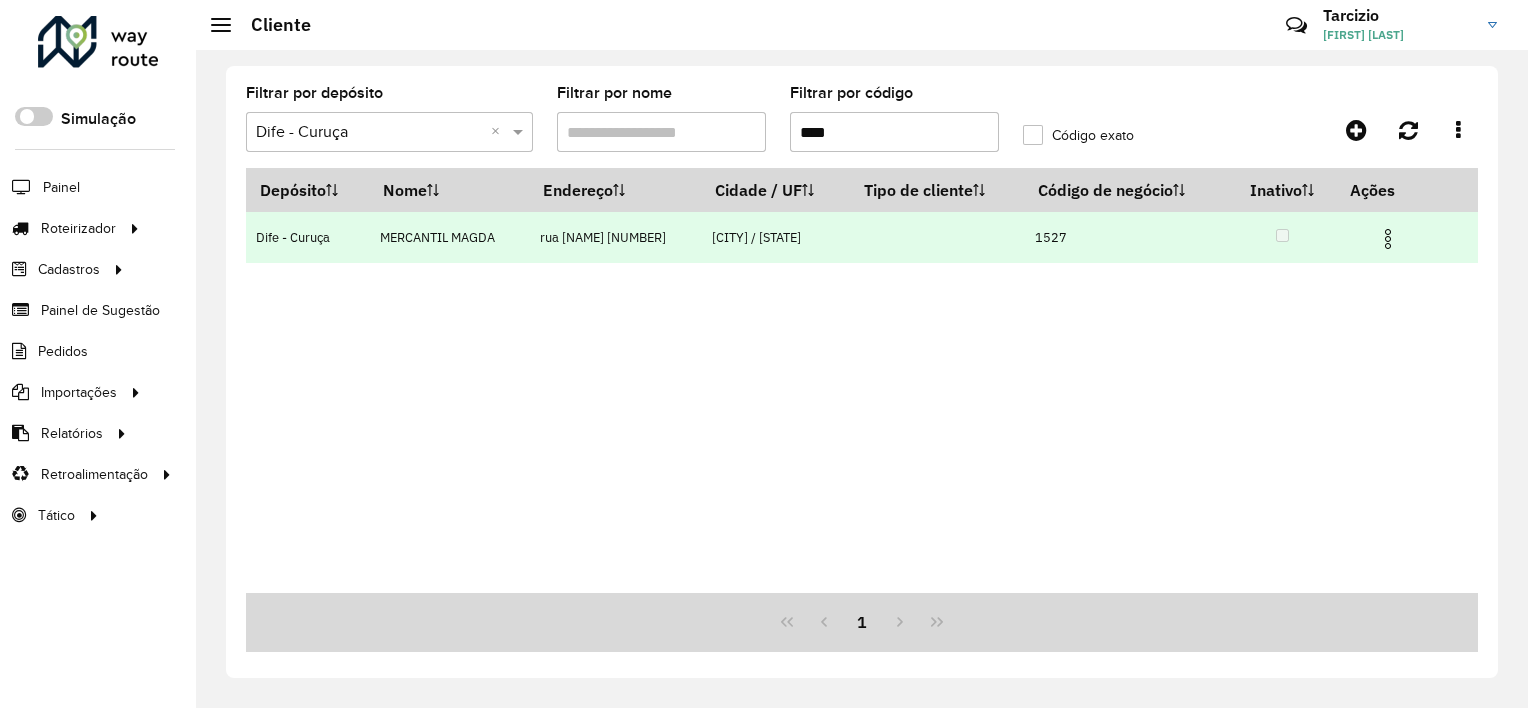 type on "****" 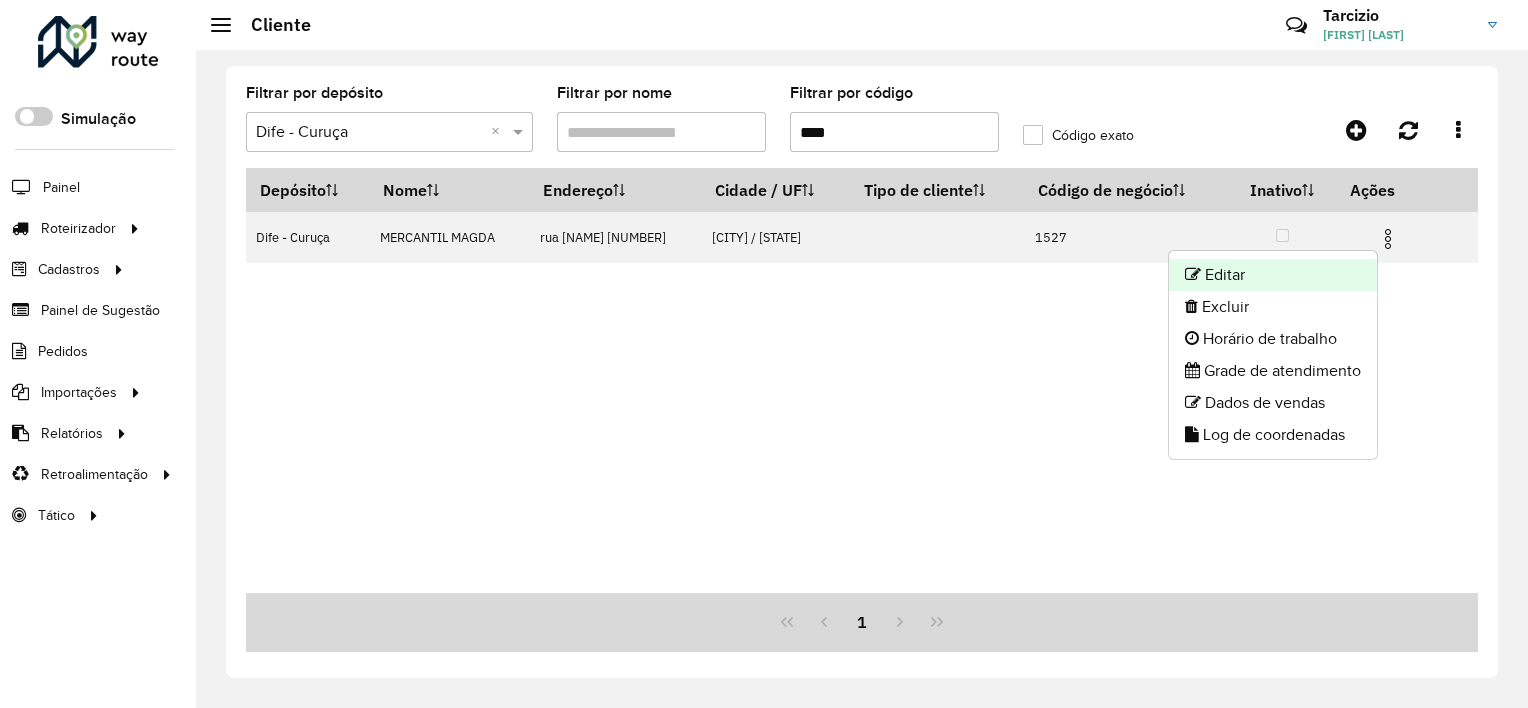 click on "Editar" 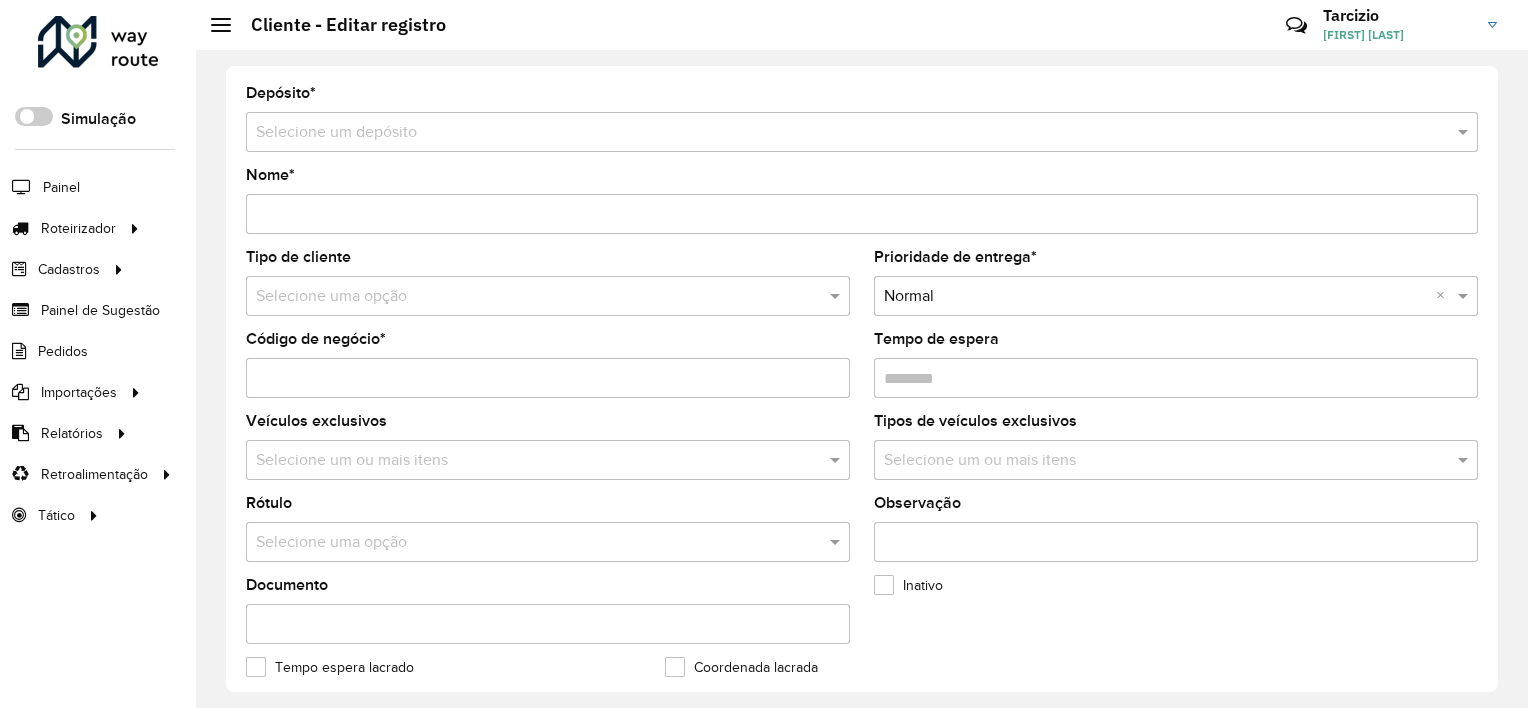 type on "**********" 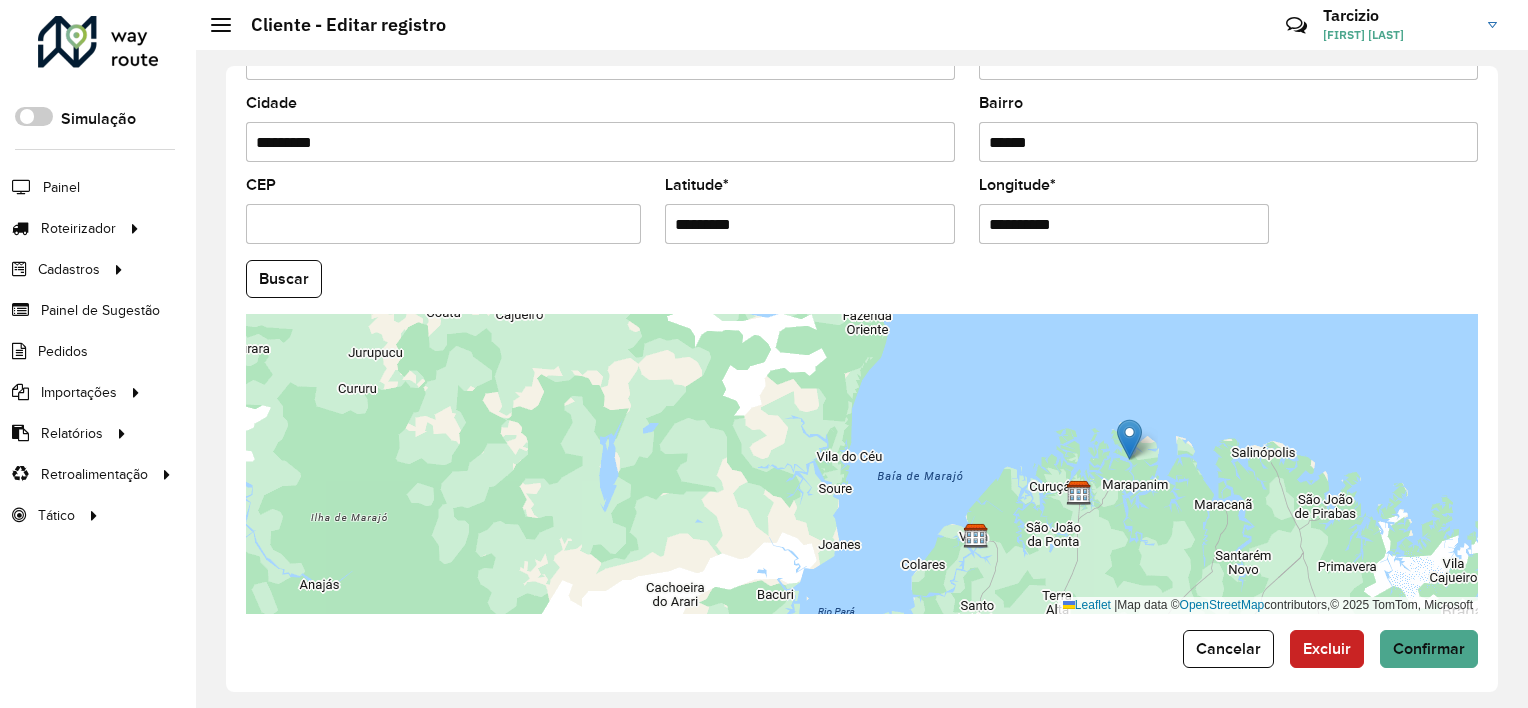 scroll, scrollTop: 772, scrollLeft: 0, axis: vertical 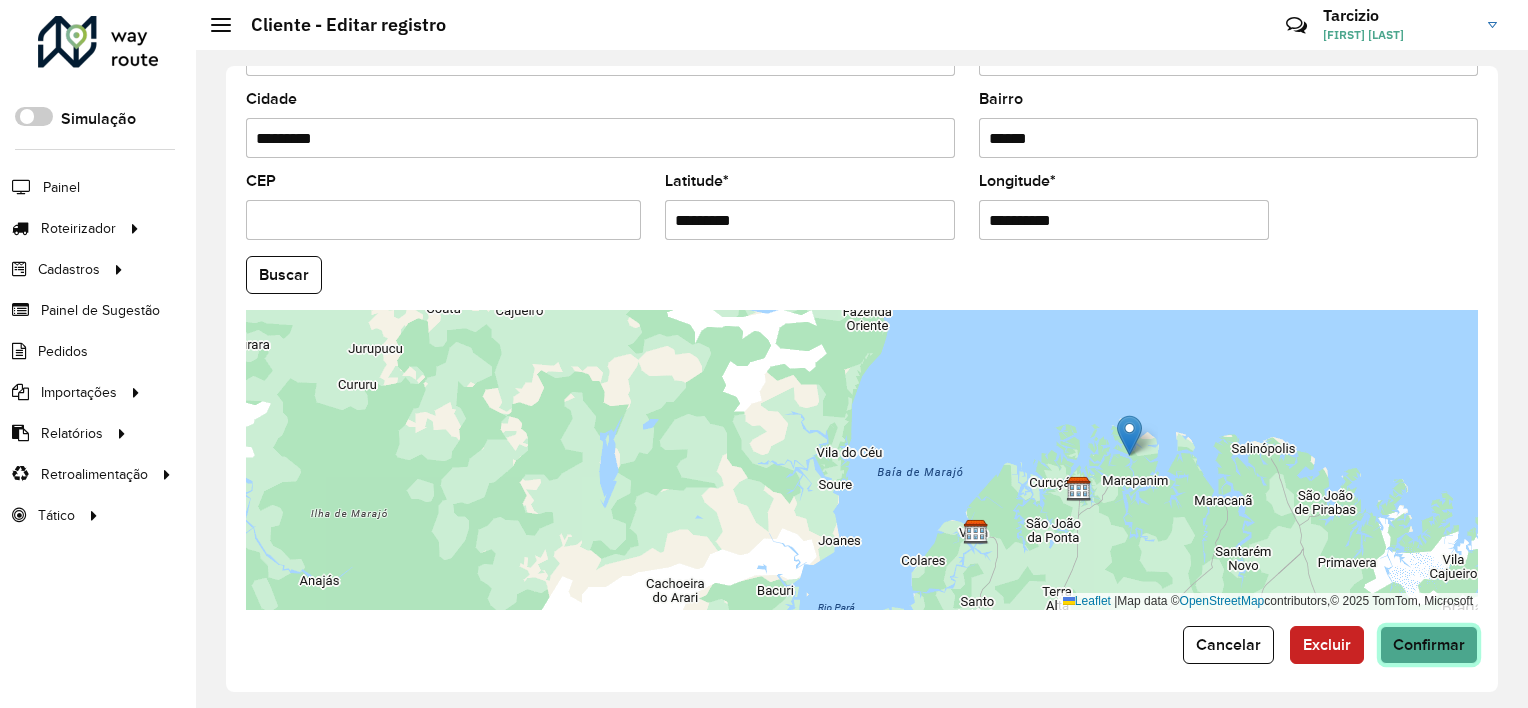 click on "Confirmar" 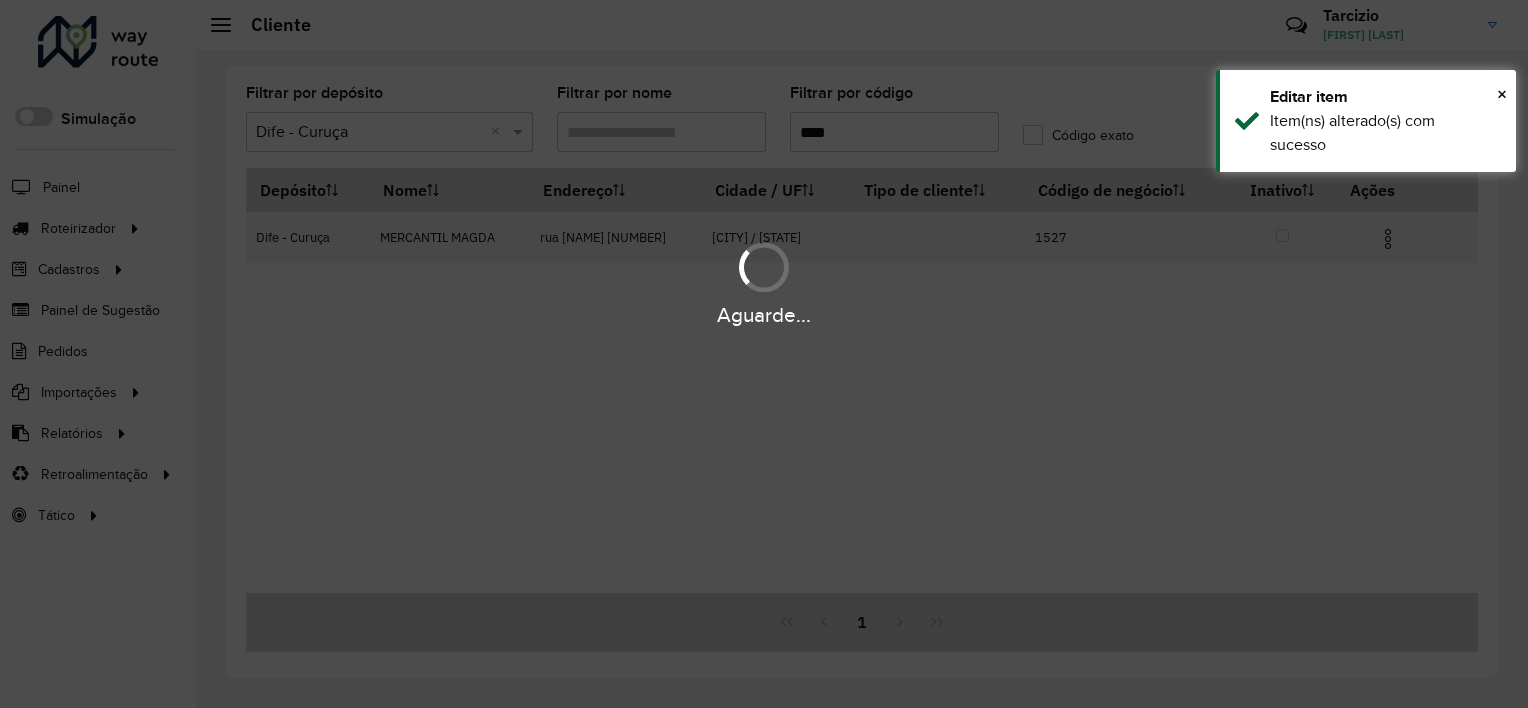 click on "Aguarde..." at bounding box center [764, 354] 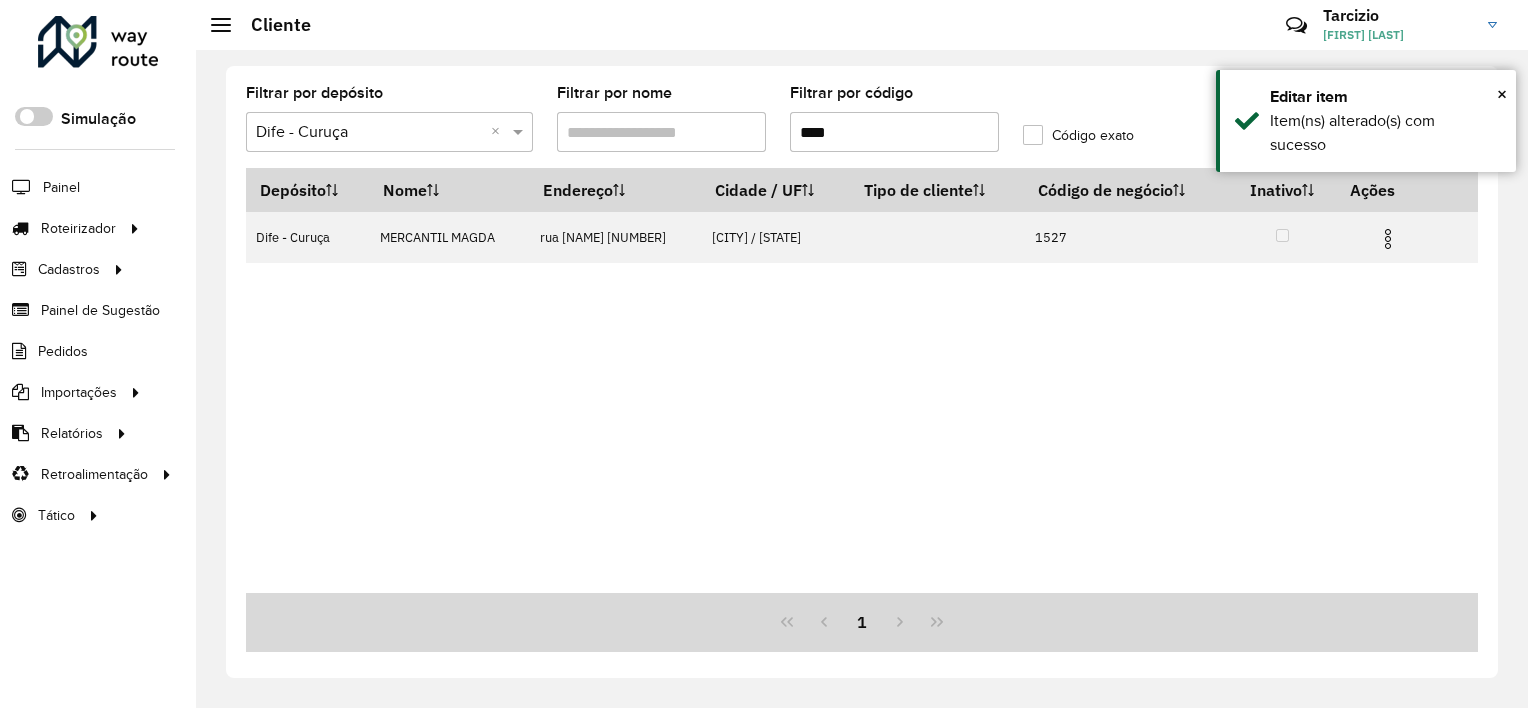 click on "****" at bounding box center (894, 132) 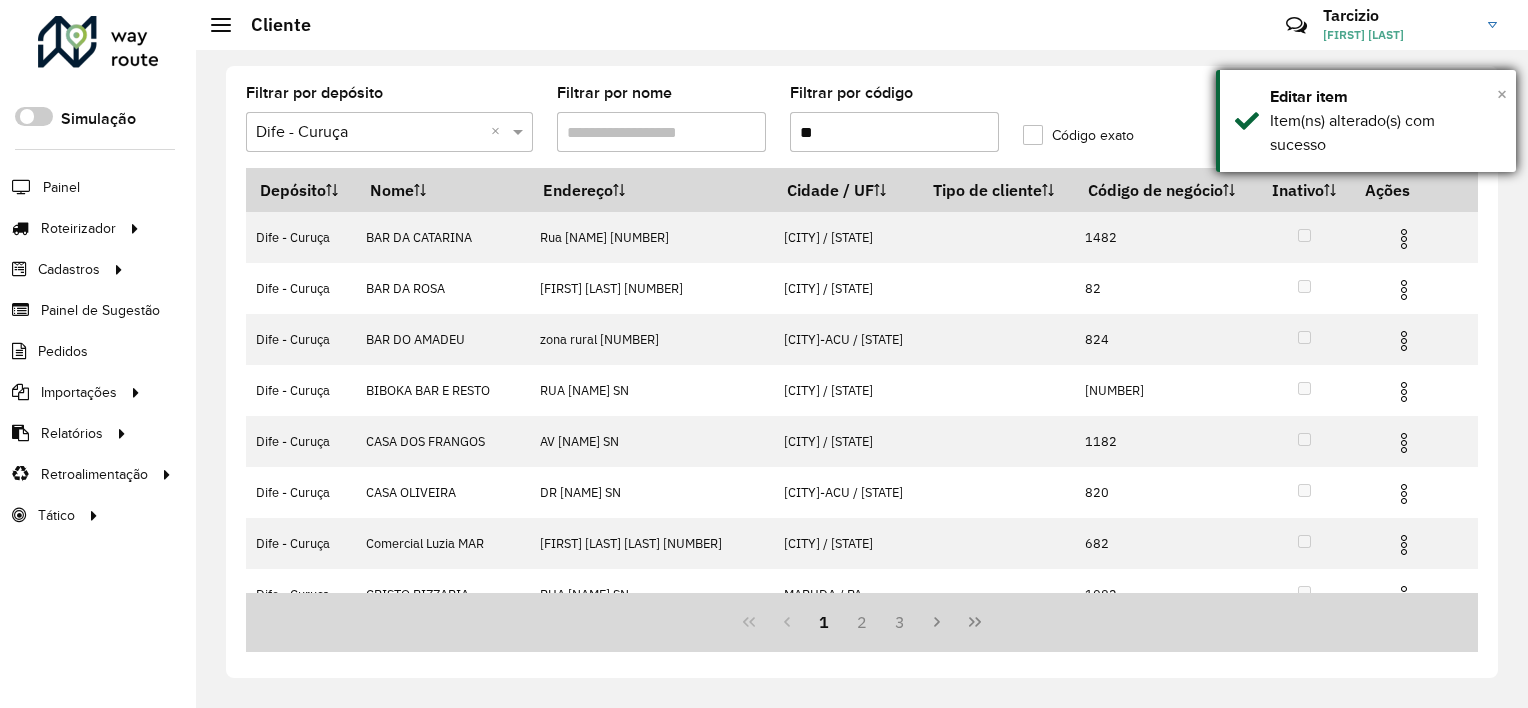 type on "**" 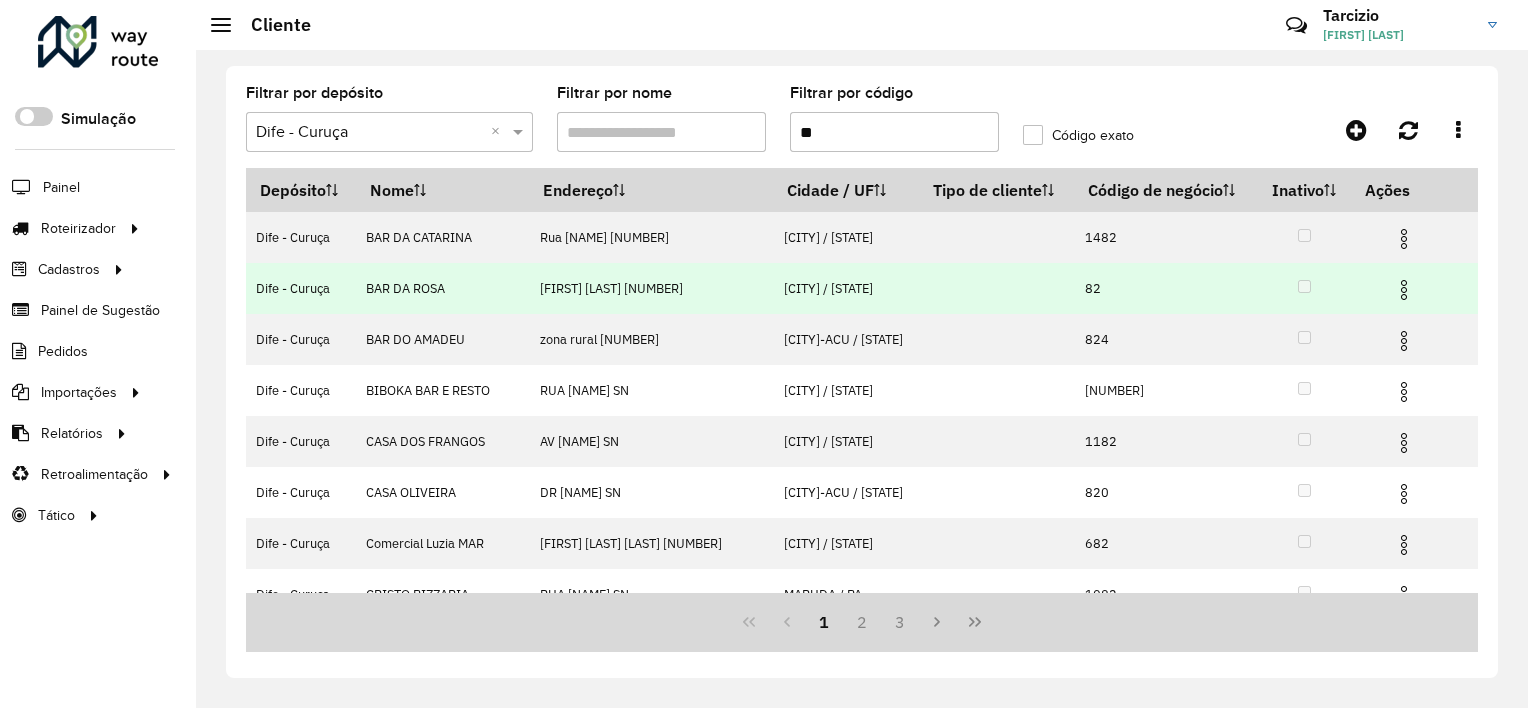 click at bounding box center (1404, 290) 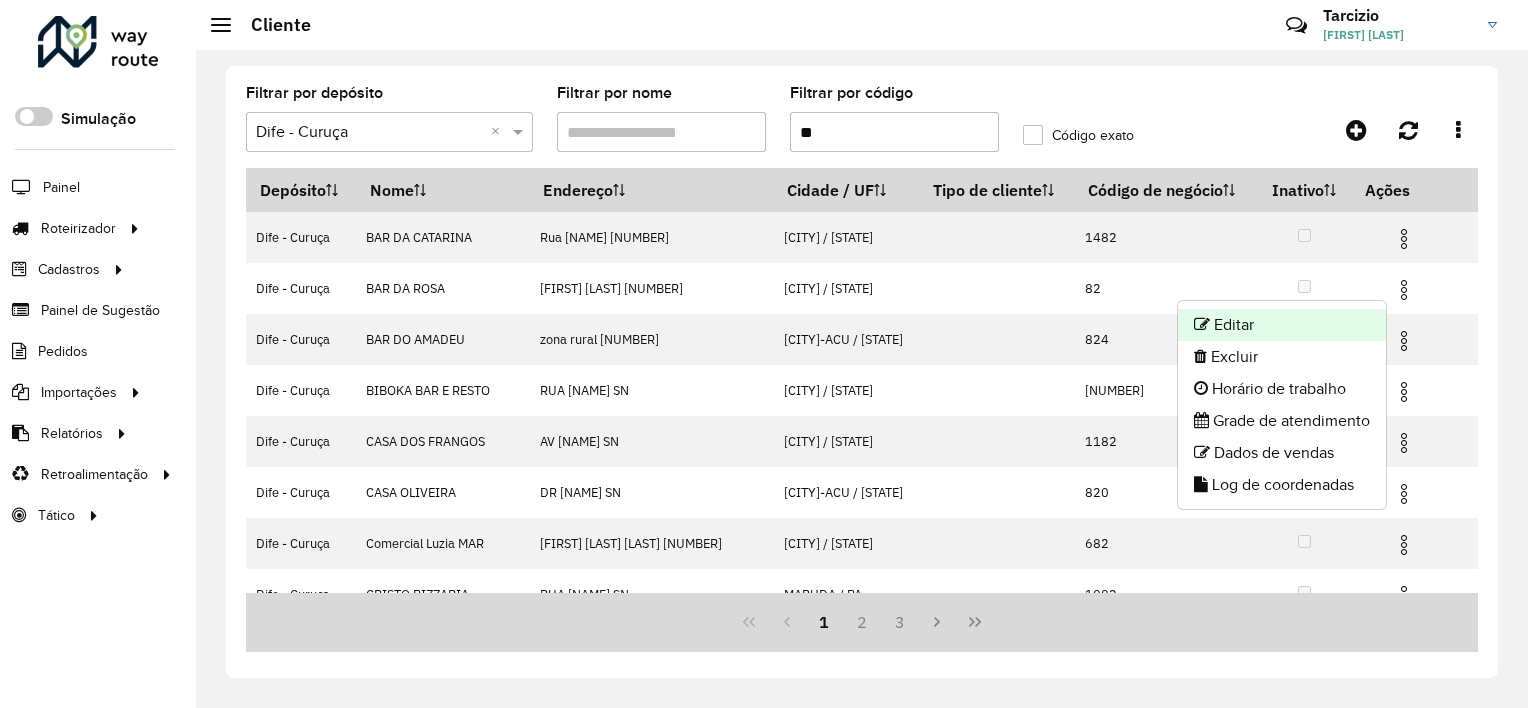 click on "Editar" 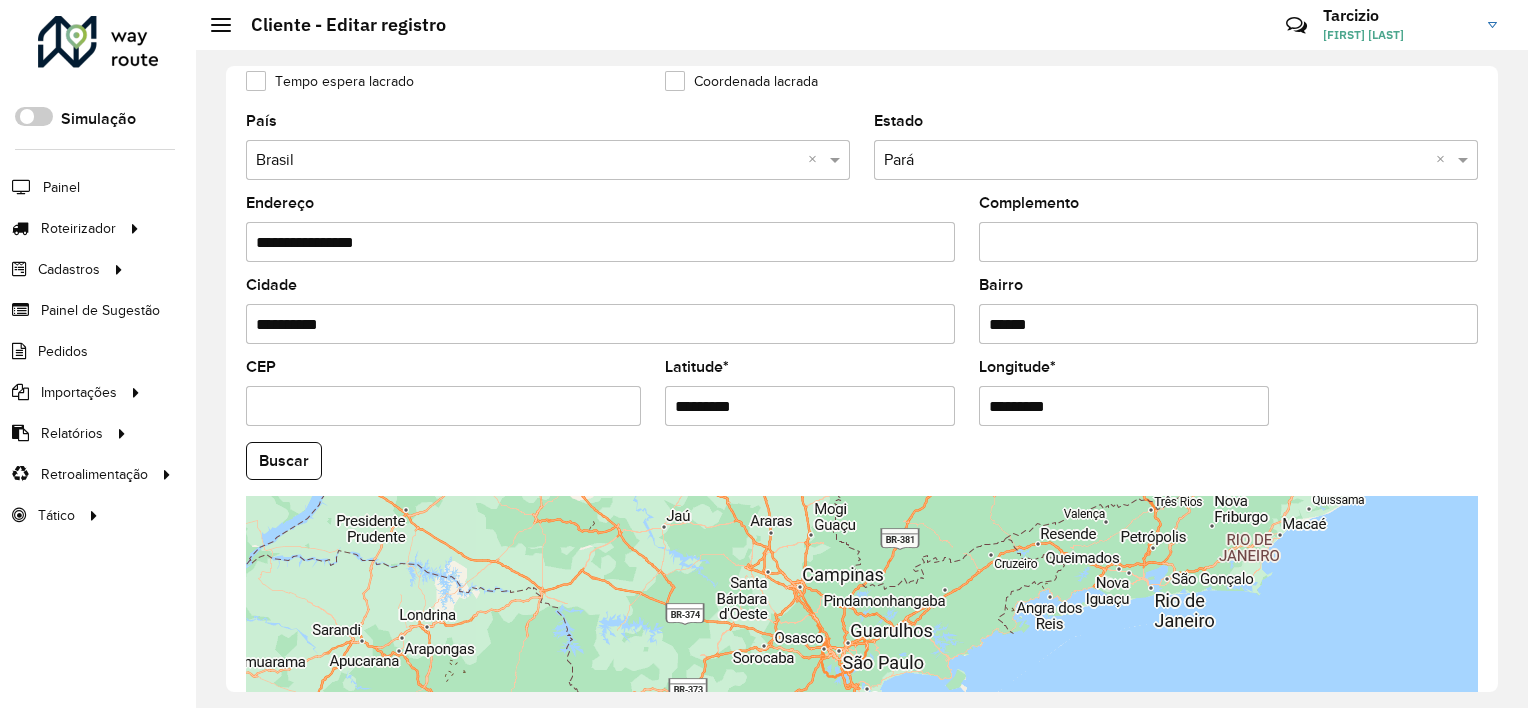 scroll, scrollTop: 700, scrollLeft: 0, axis: vertical 